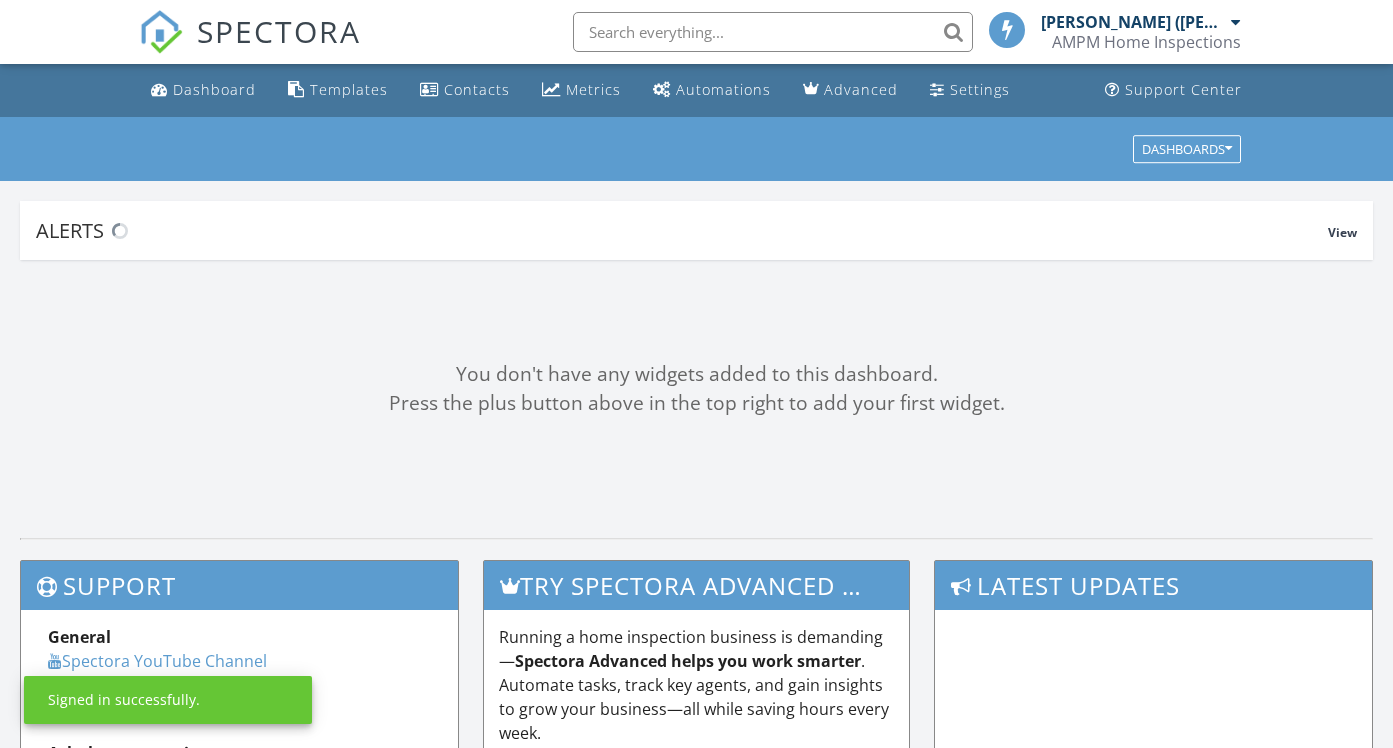 scroll, scrollTop: 0, scrollLeft: 0, axis: both 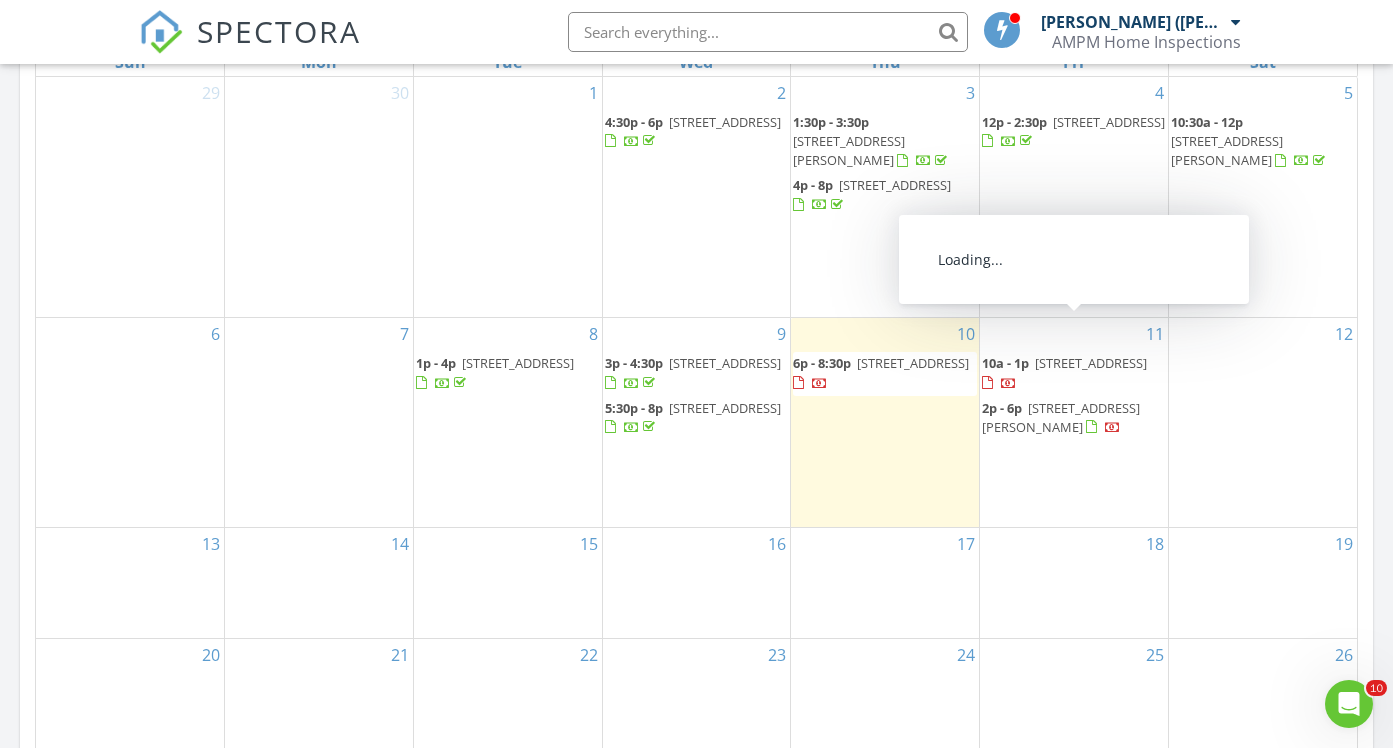 click on "4566 61 St, Delta V4K 3L2" at bounding box center (1091, 363) 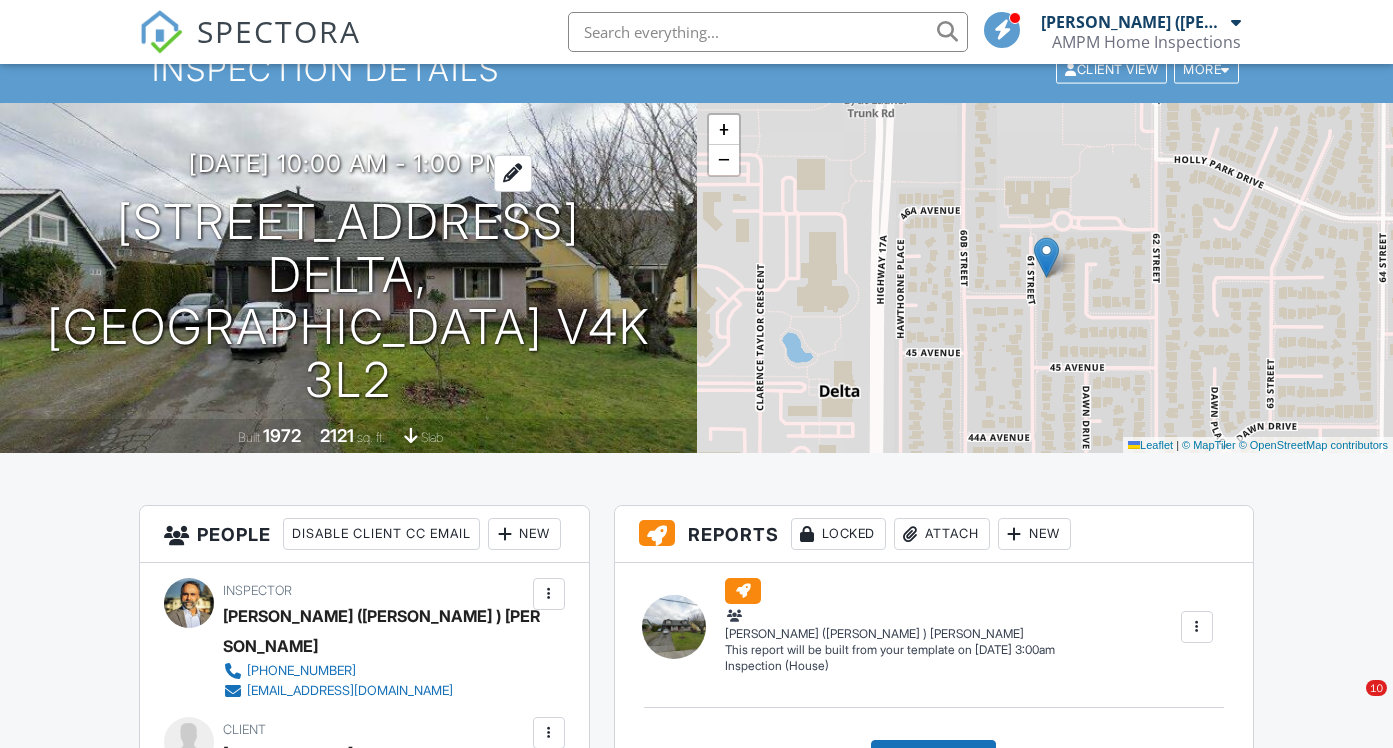 scroll, scrollTop: 0, scrollLeft: 0, axis: both 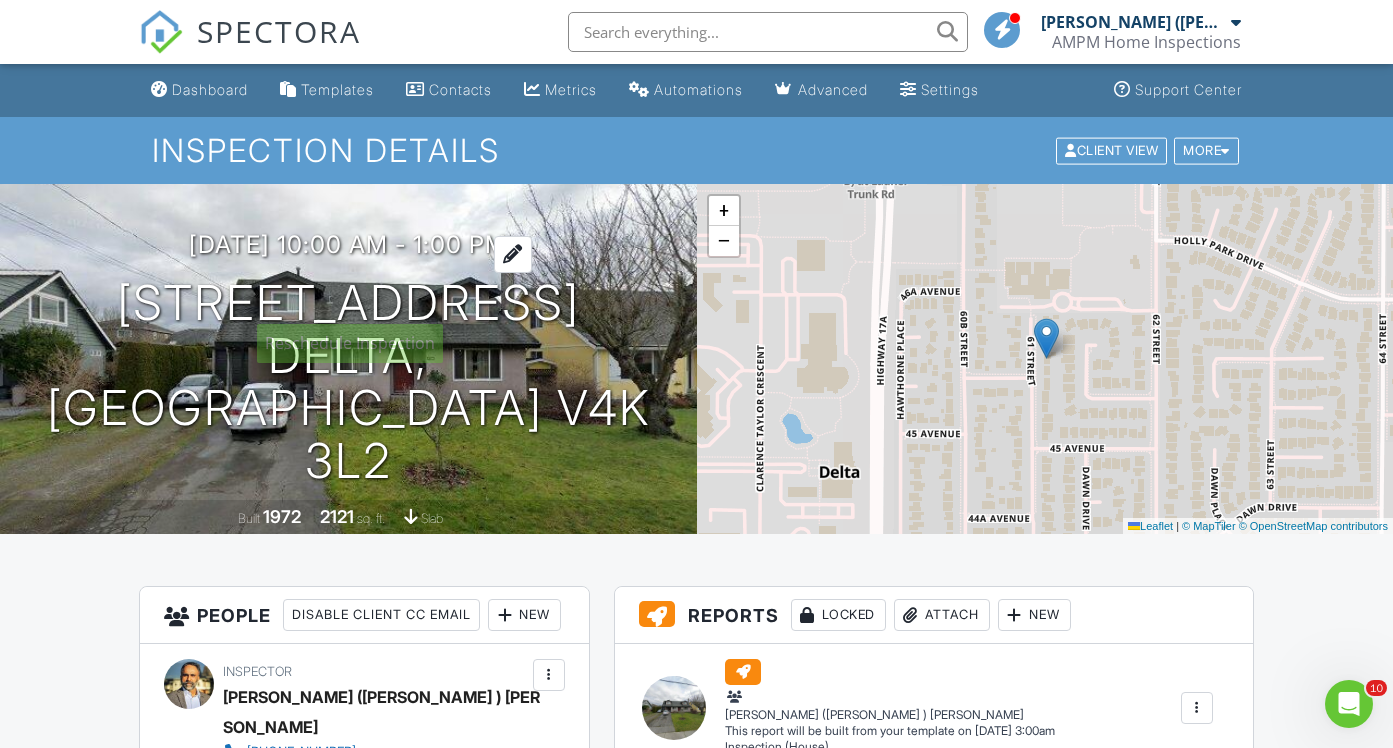 click on "07/11/2025 10:00 am
- 1:00 pm" at bounding box center (348, 244) 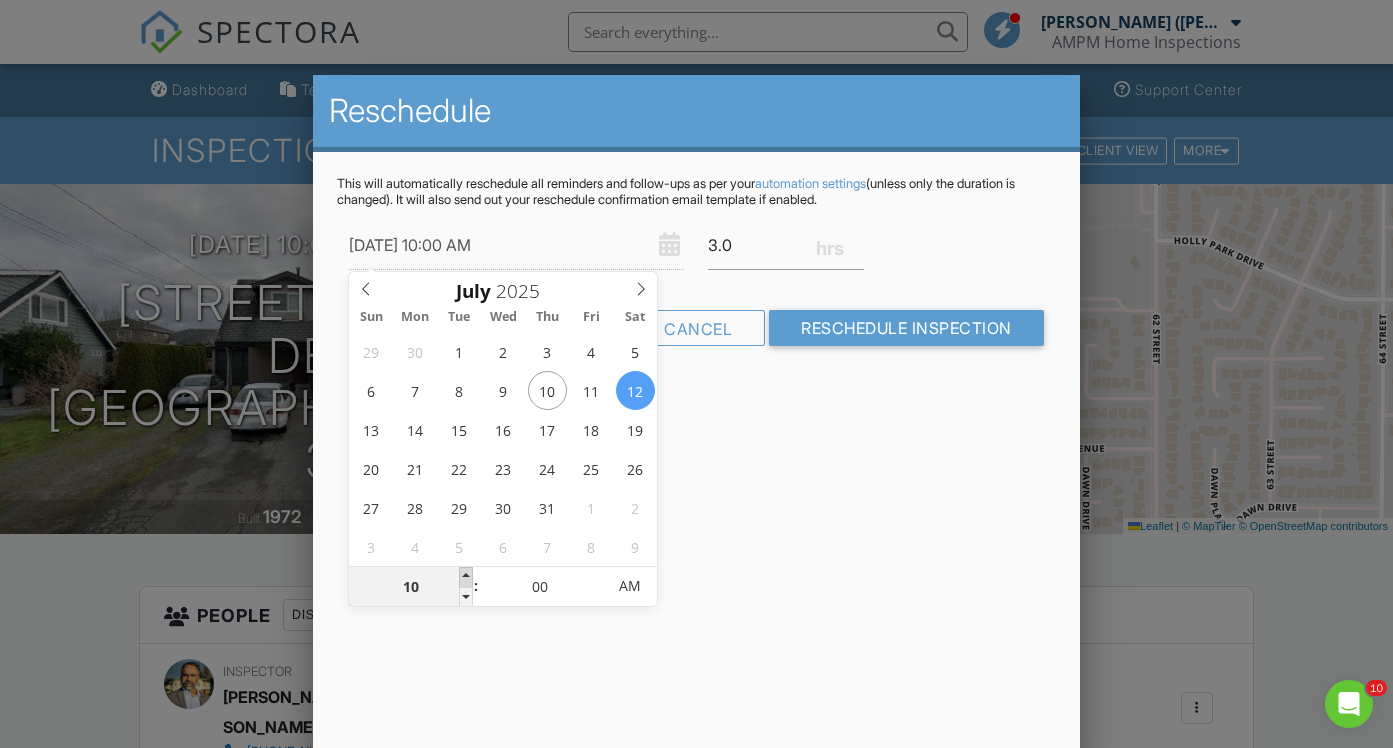 type on "07/12/2025 11:00 AM" 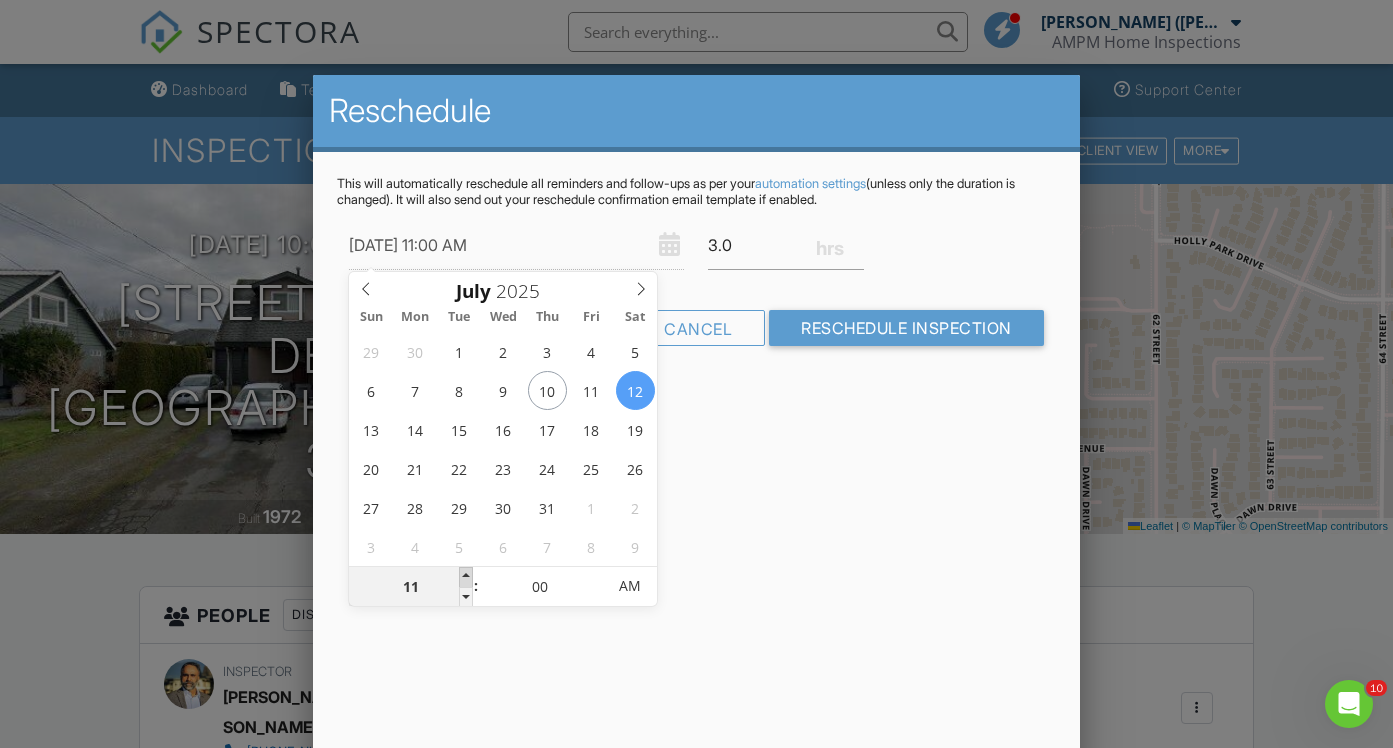 click at bounding box center (466, 577) 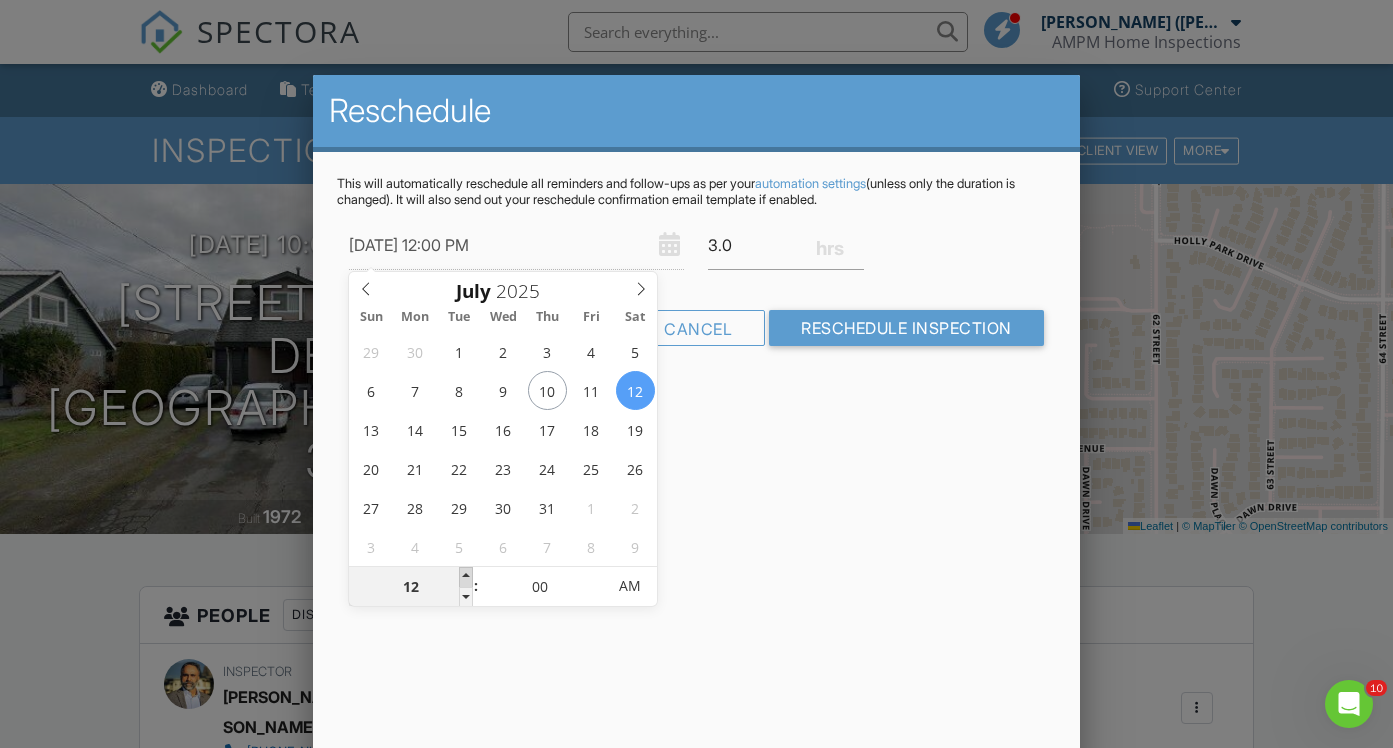 click at bounding box center (466, 577) 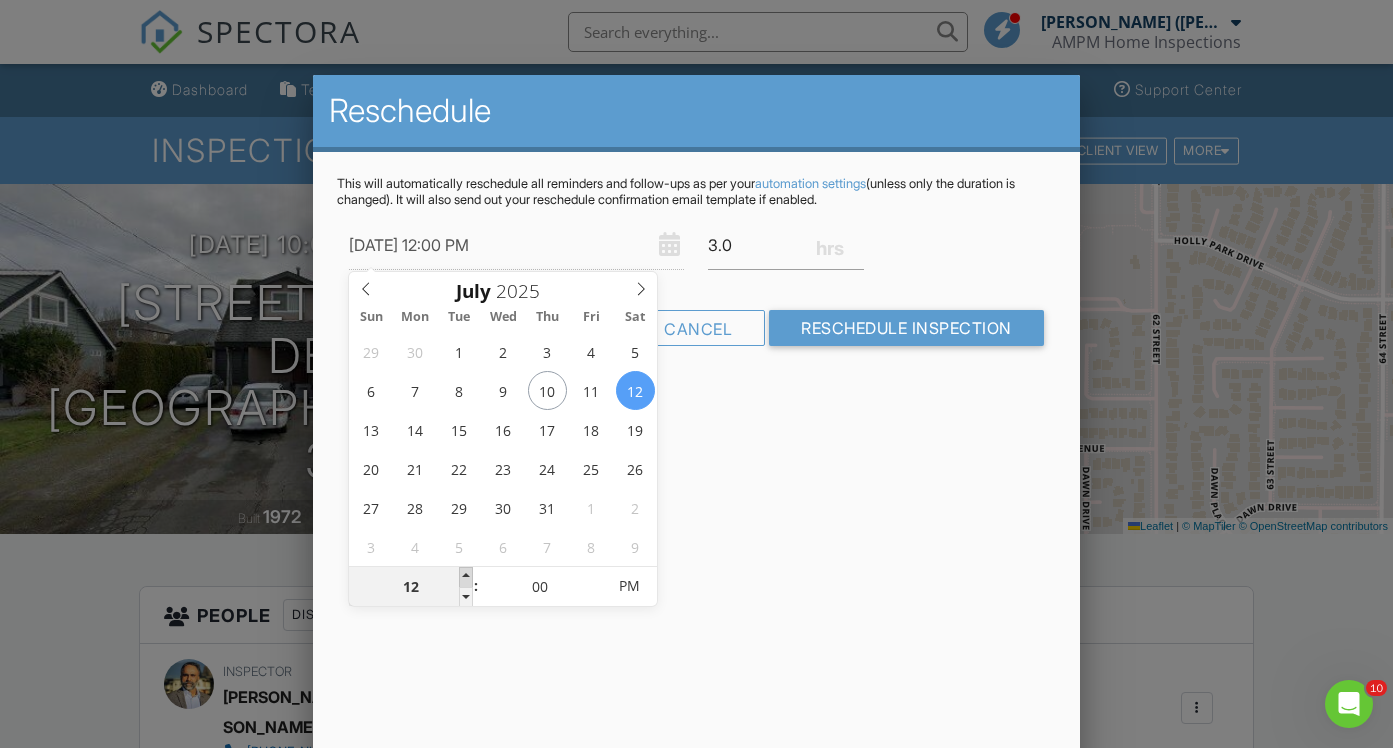 type on "07/12/2025 1:00 PM" 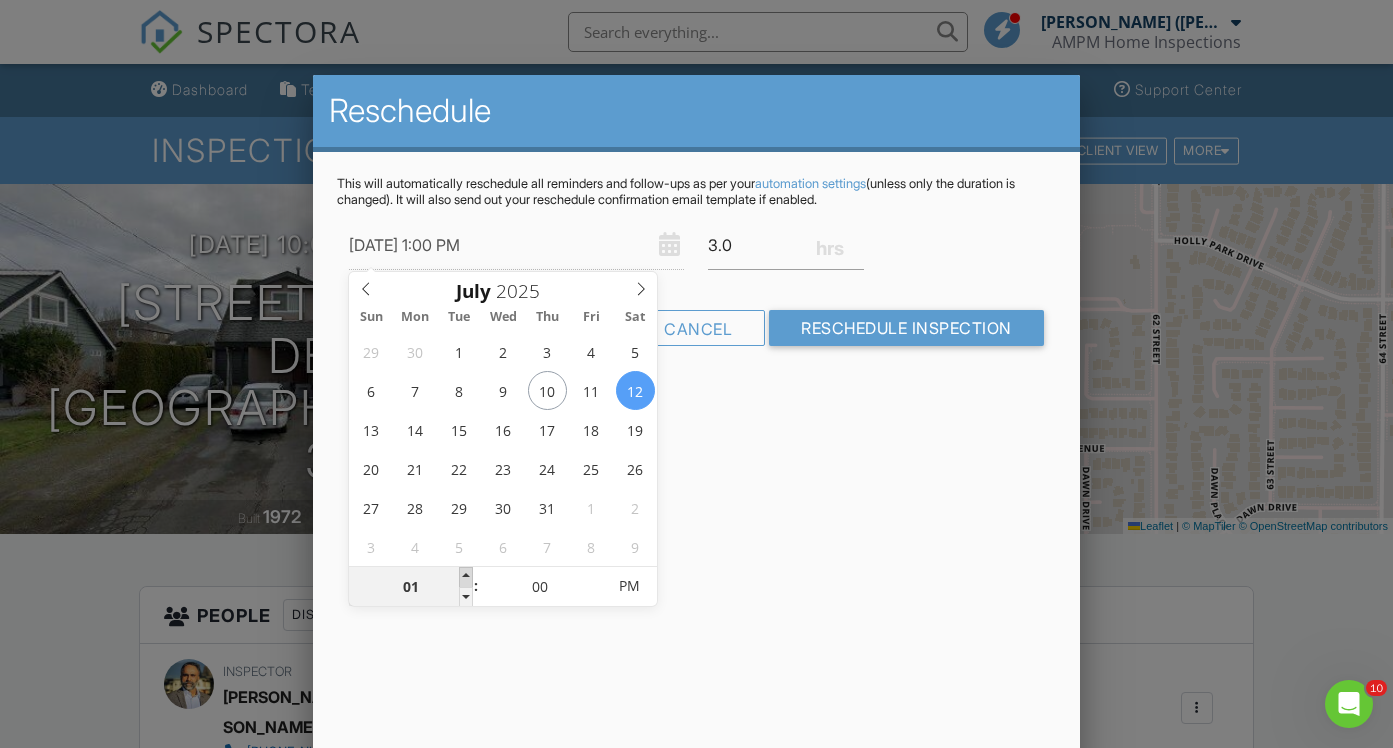 click at bounding box center [466, 577] 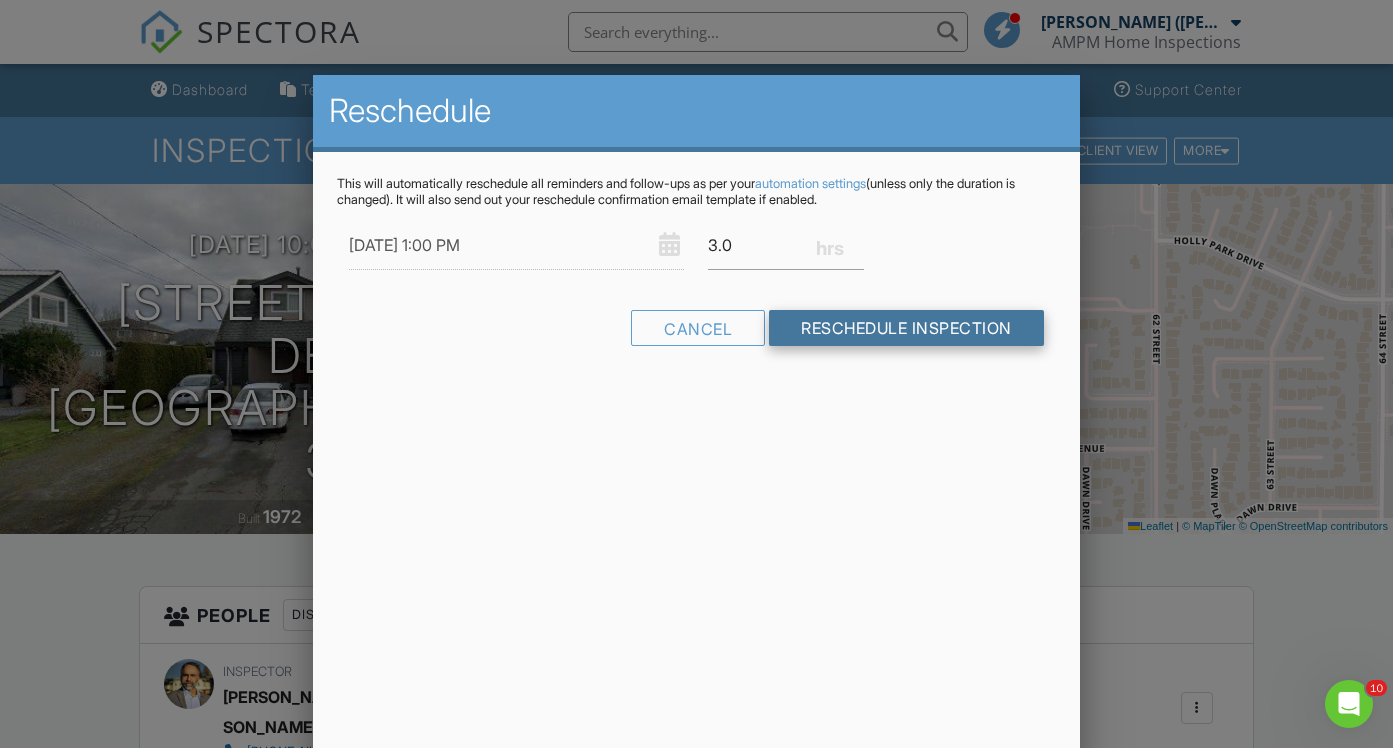 click on "Reschedule Inspection" at bounding box center [906, 328] 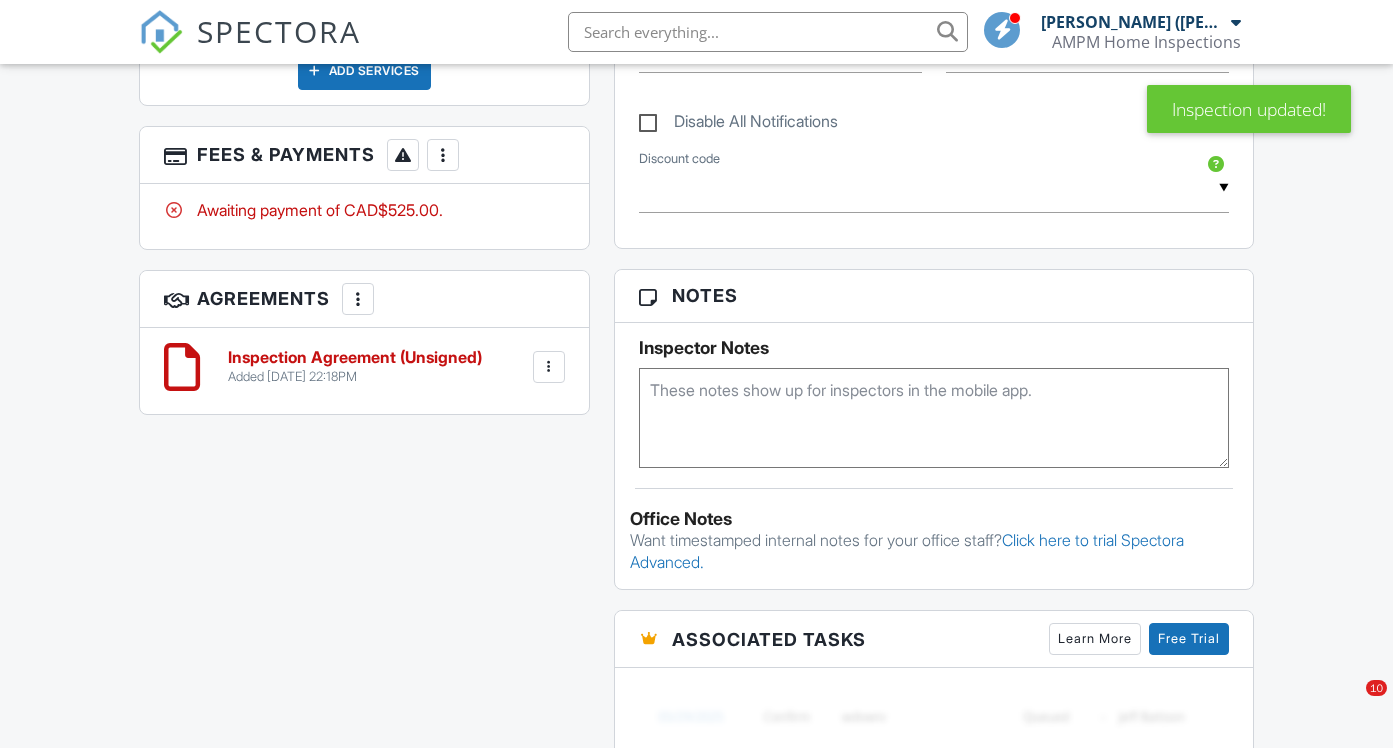 scroll, scrollTop: 1868, scrollLeft: 0, axis: vertical 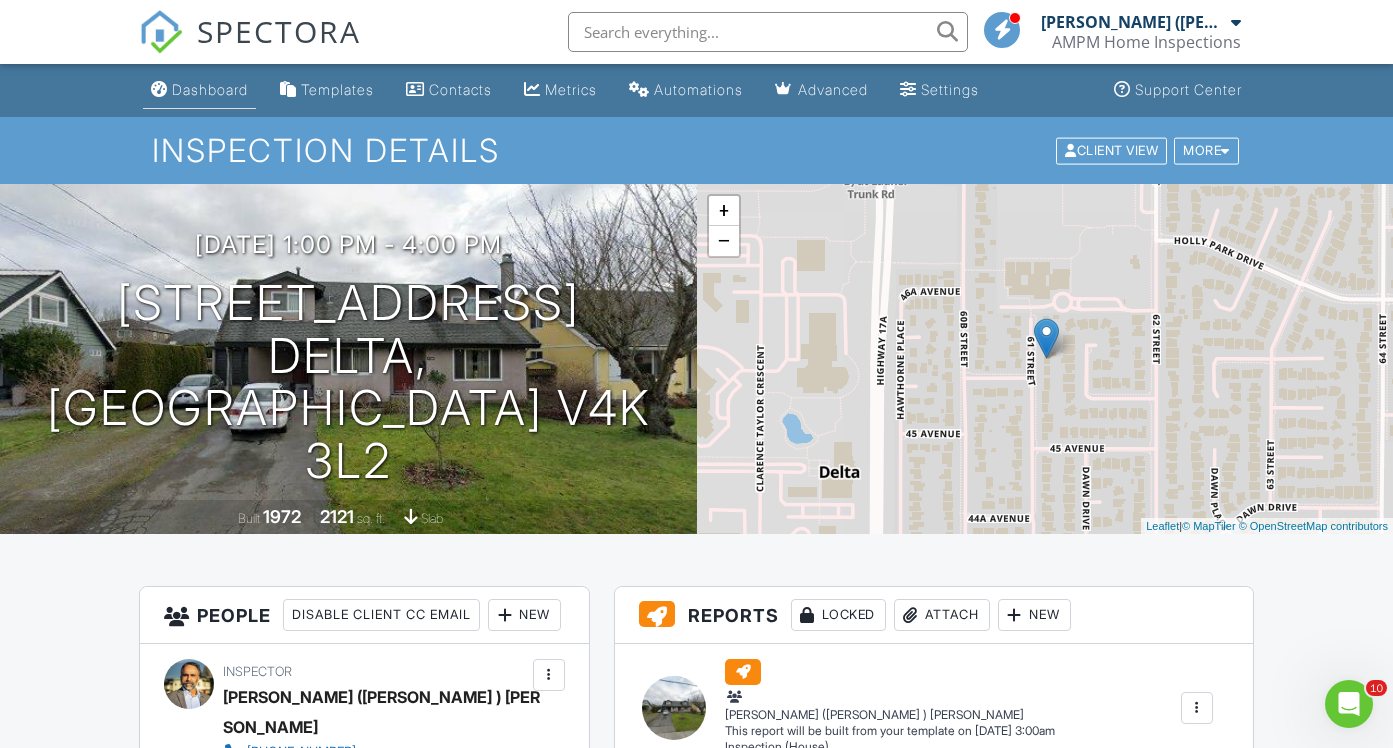 click on "Dashboard" at bounding box center [210, 89] 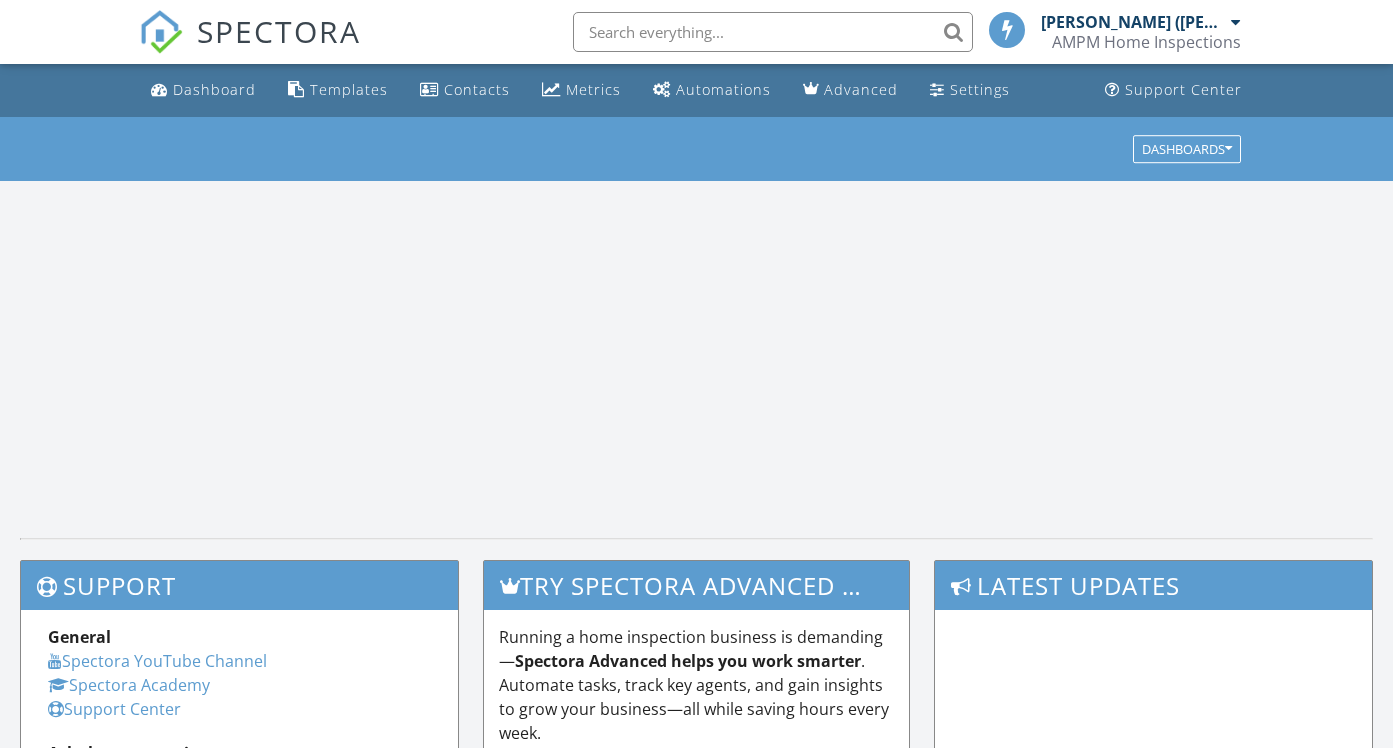 scroll, scrollTop: 0, scrollLeft: 0, axis: both 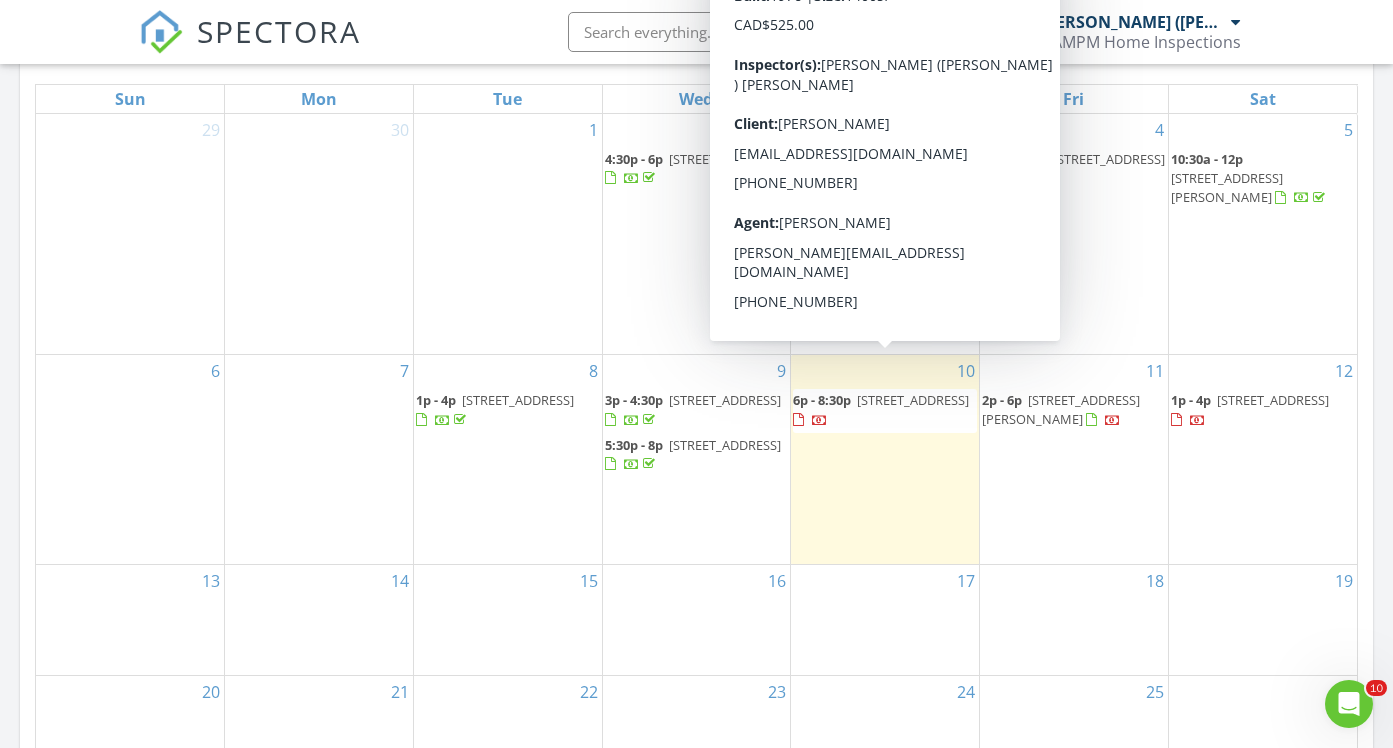 click on "8632 Margate Pl, Surrey V3S 5B3" at bounding box center (913, 400) 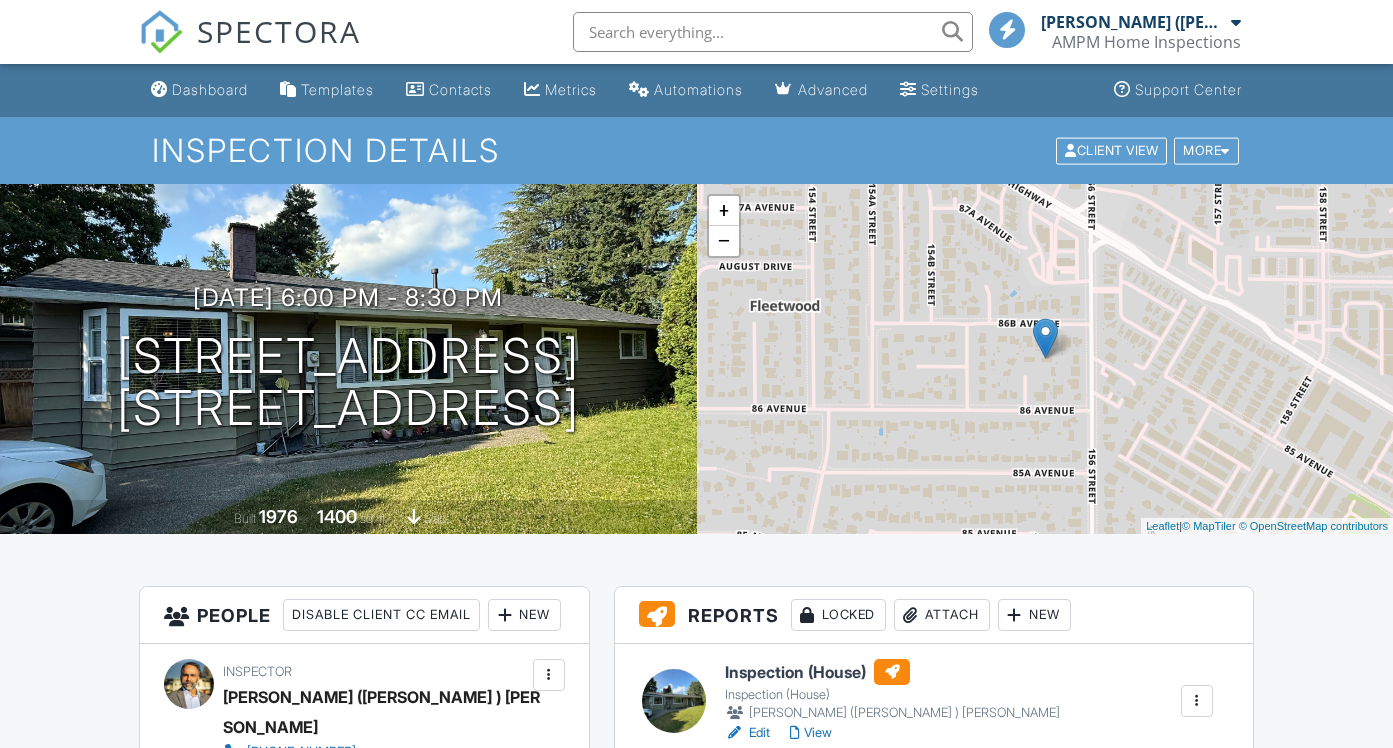 scroll, scrollTop: 1094, scrollLeft: 0, axis: vertical 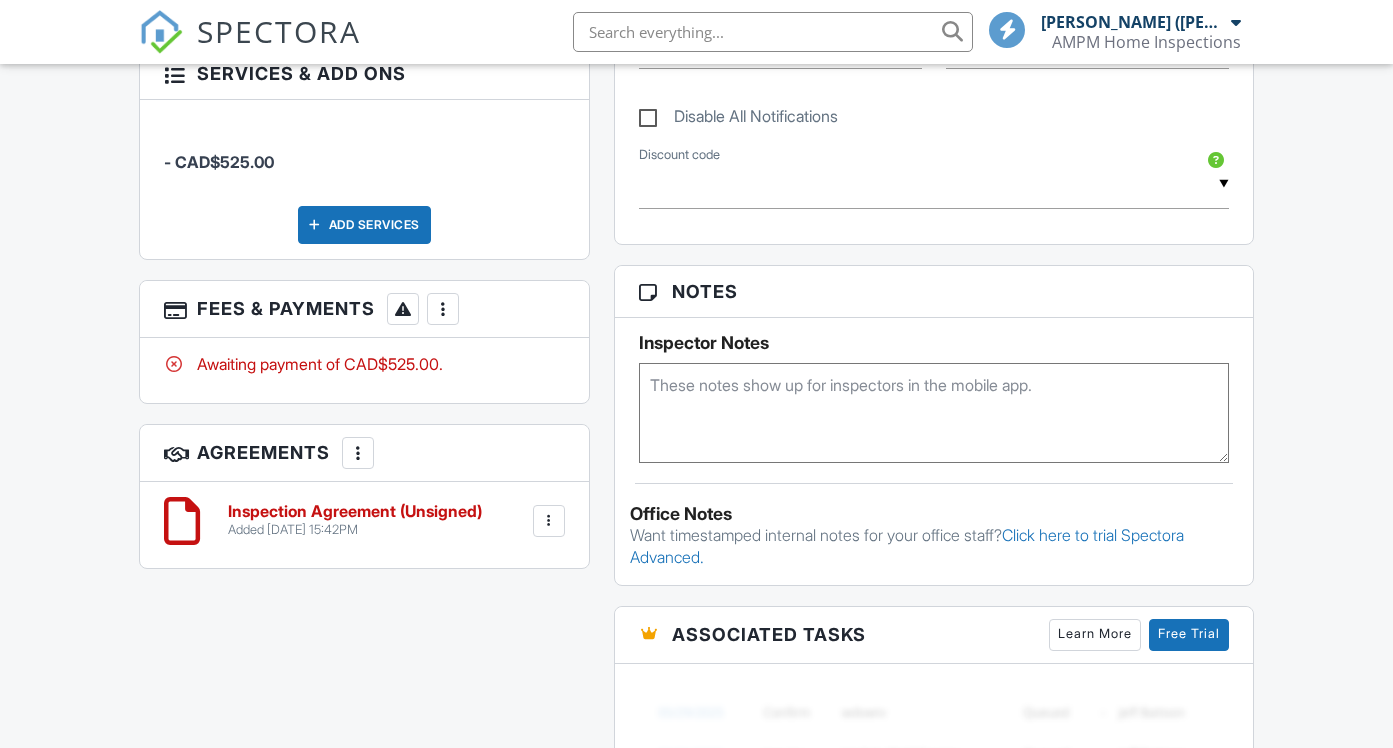 click at bounding box center (443, 309) 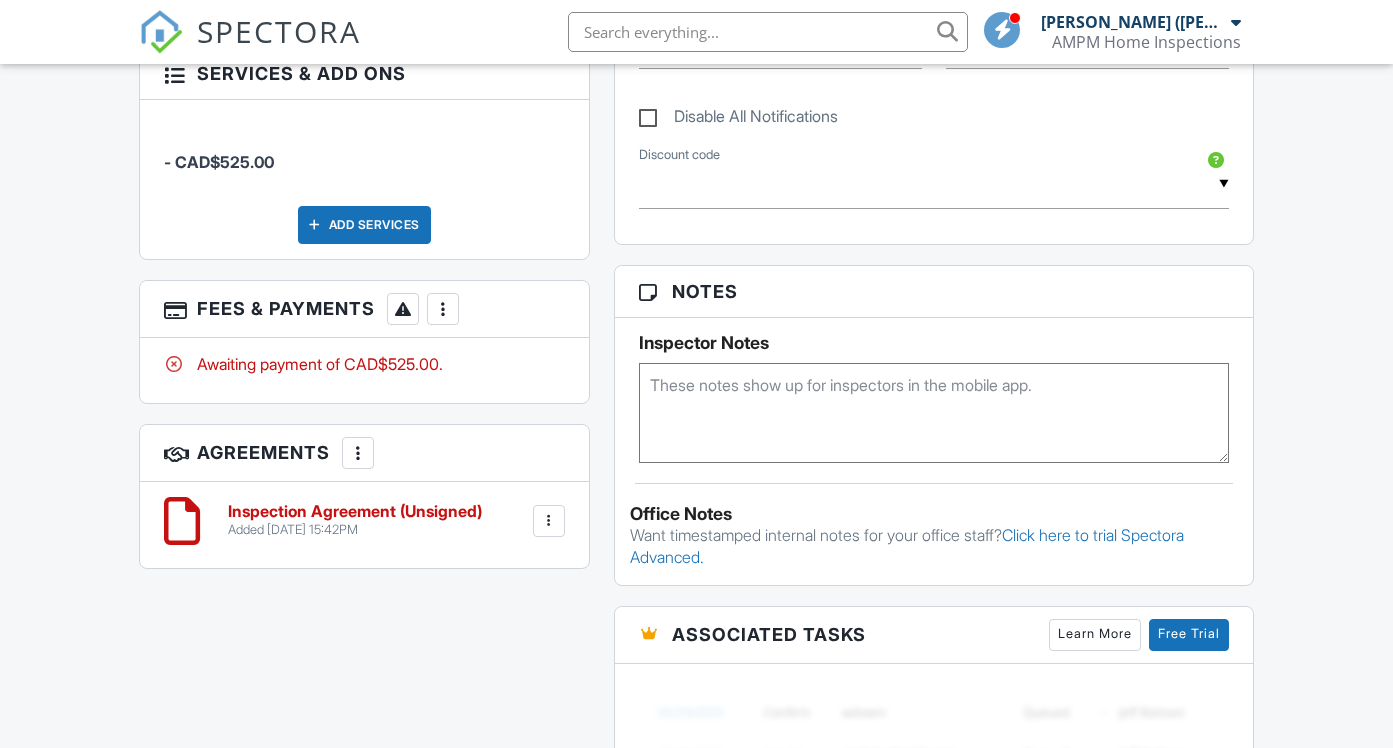 scroll, scrollTop: 1094, scrollLeft: 0, axis: vertical 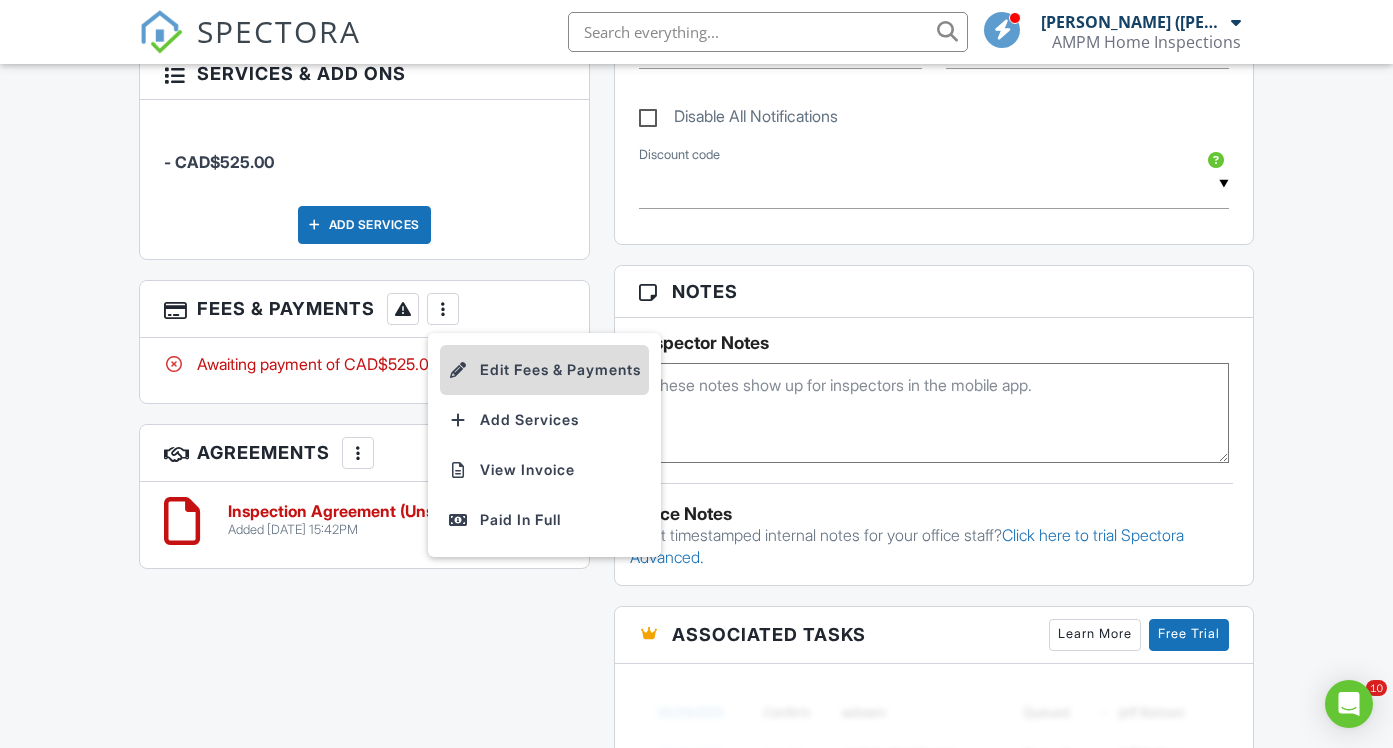 click on "Edit Fees & Payments" at bounding box center [544, 370] 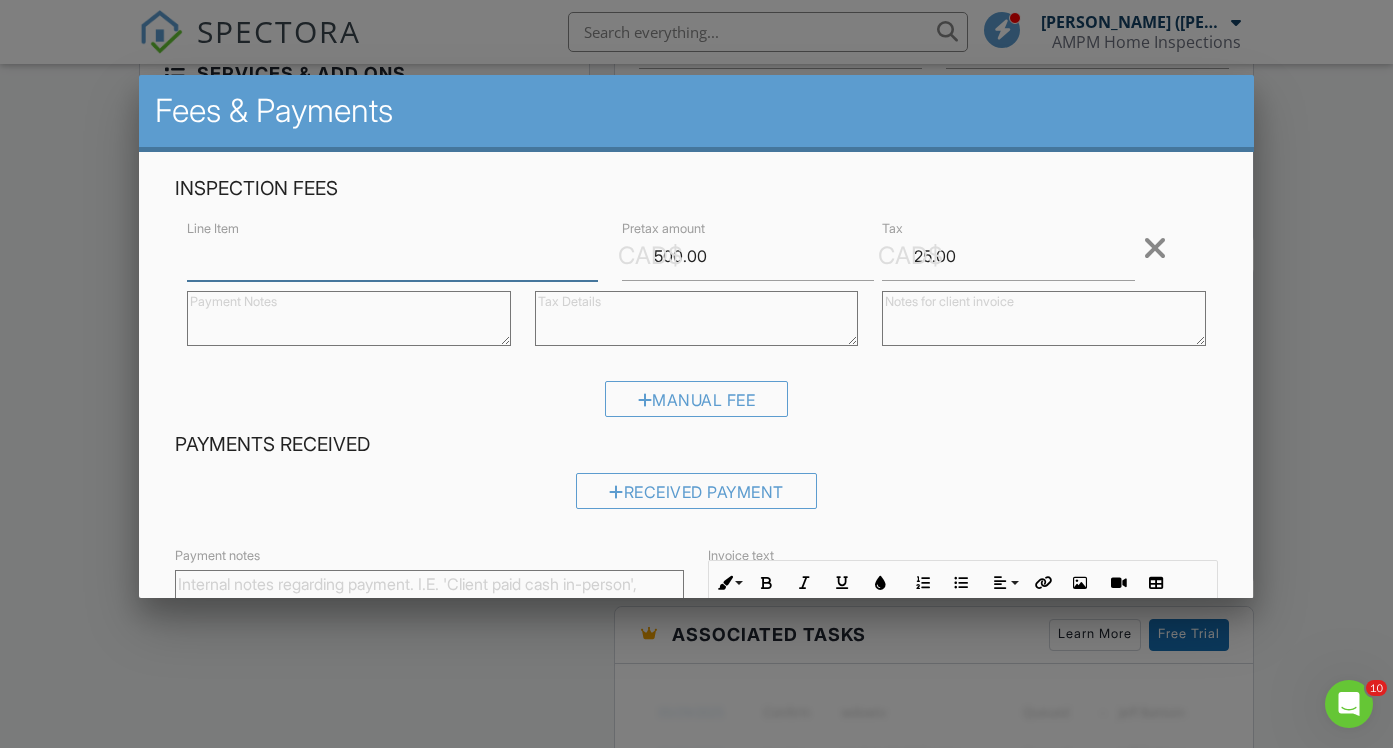 scroll, scrollTop: 0, scrollLeft: 0, axis: both 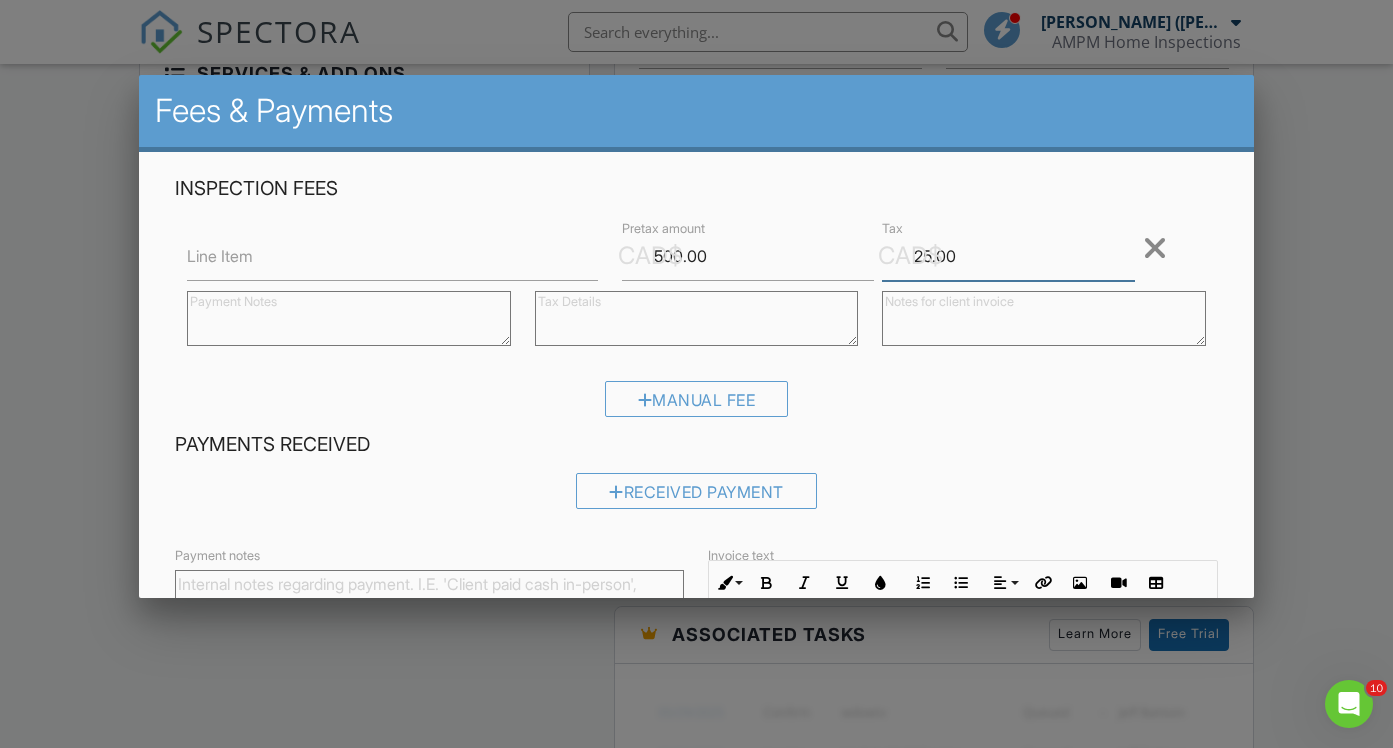 click on "25.00" at bounding box center [1008, 256] 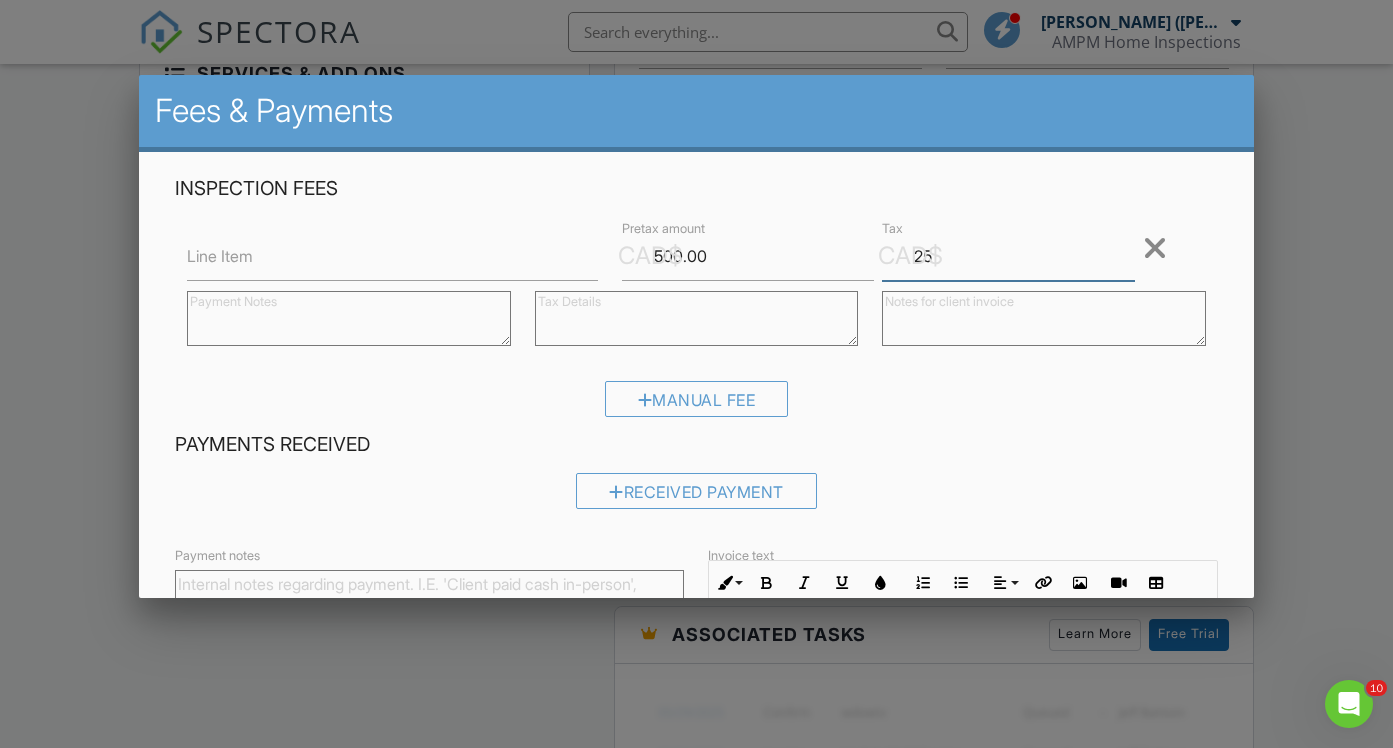 type on "2" 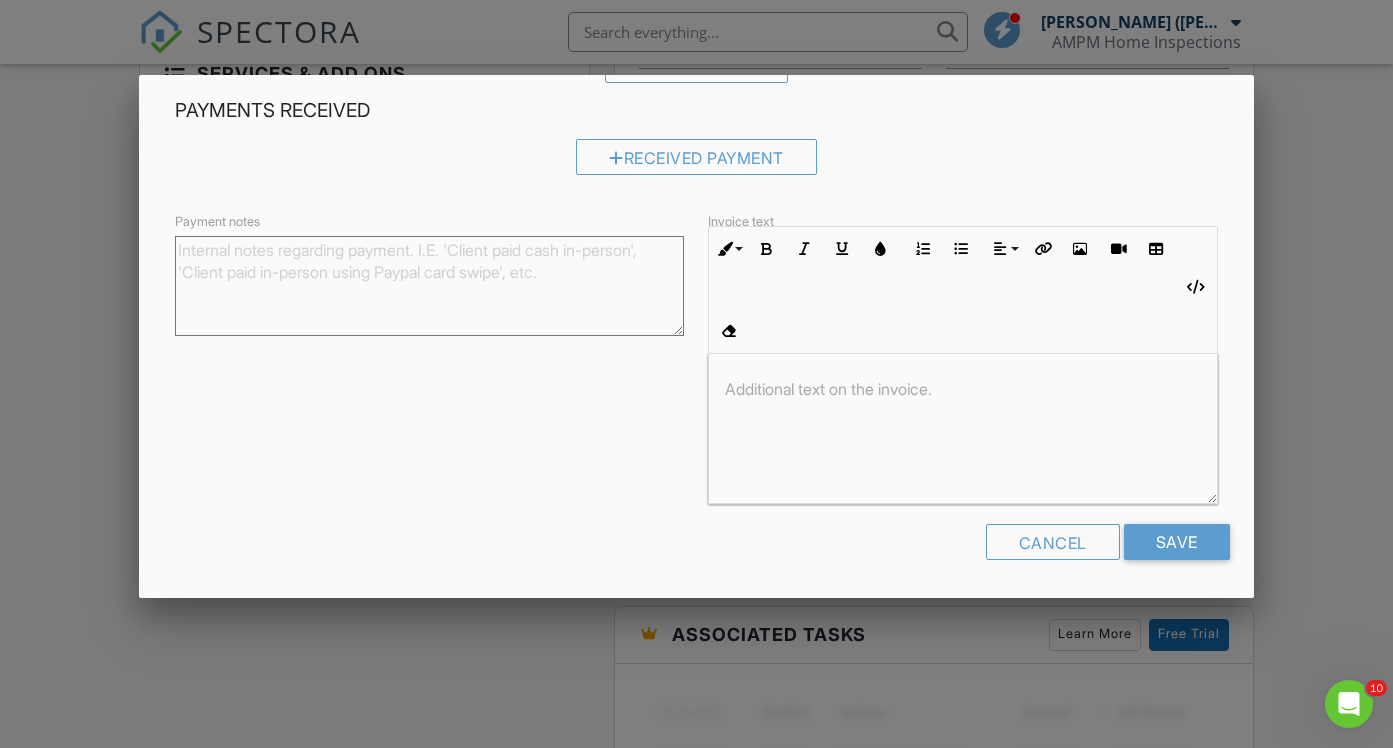 scroll, scrollTop: 332, scrollLeft: 0, axis: vertical 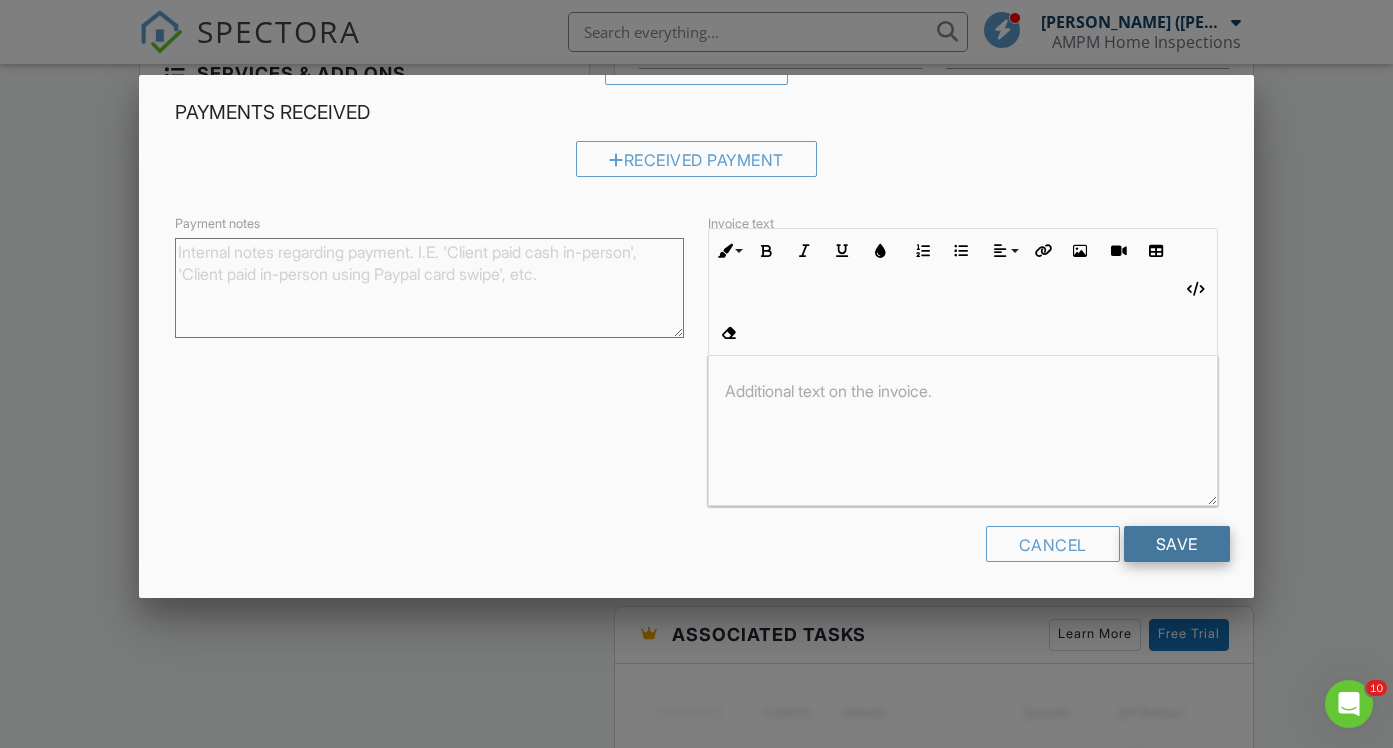 type 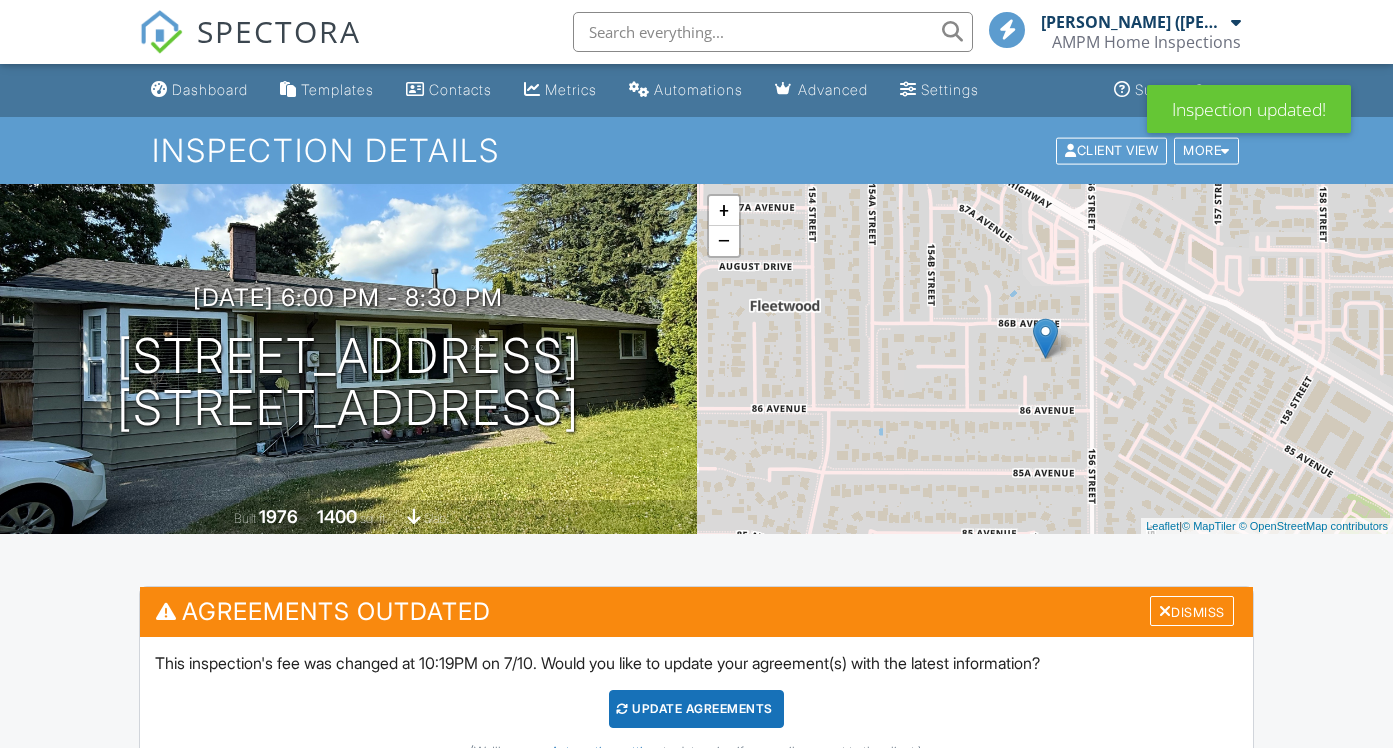 click on "Update Agreements" at bounding box center (696, 709) 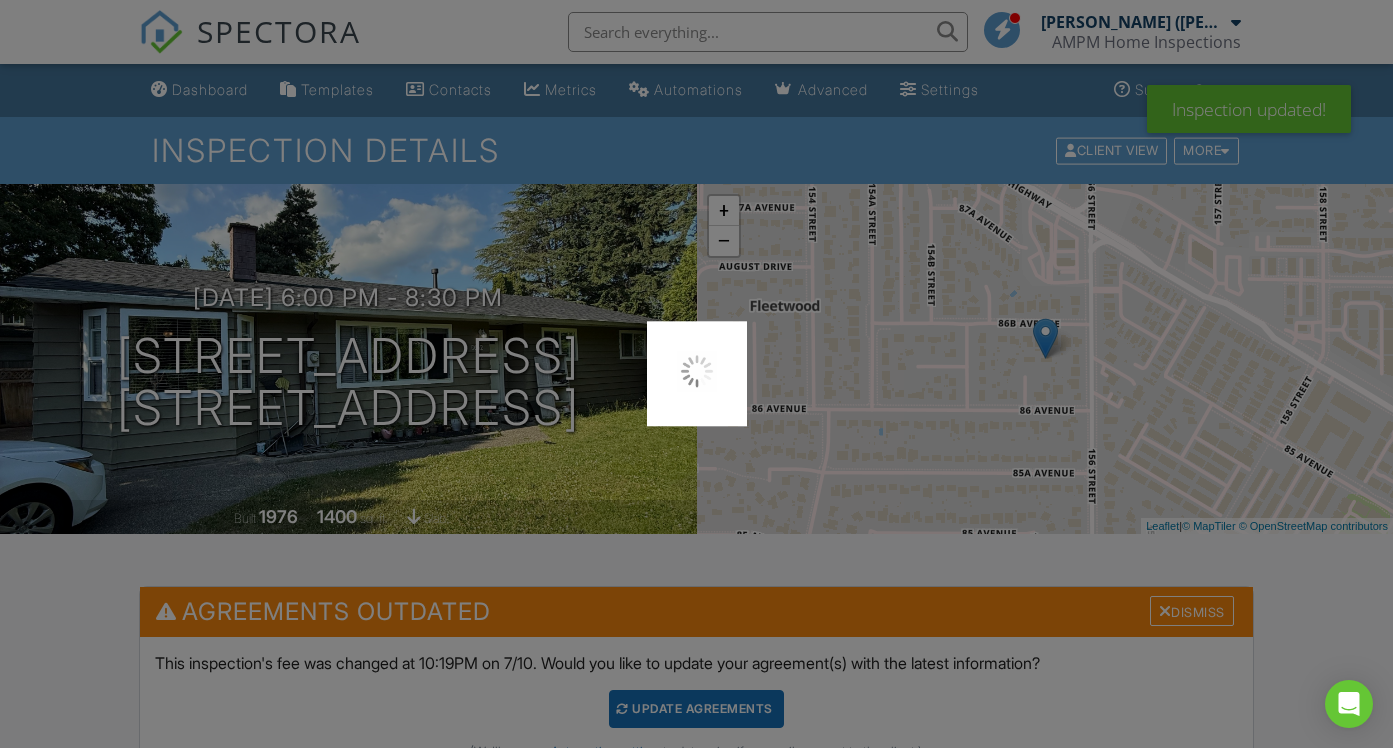 scroll, scrollTop: 685, scrollLeft: 0, axis: vertical 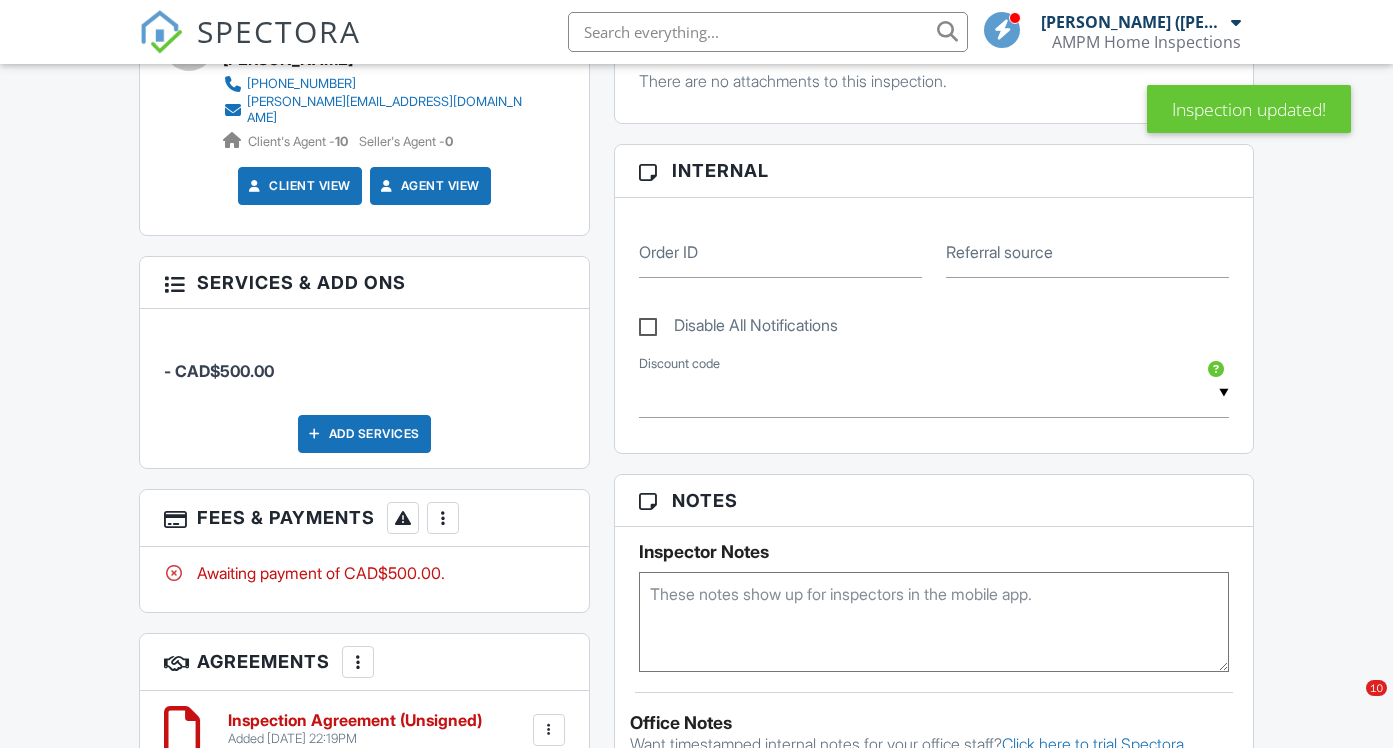 click at bounding box center [443, 518] 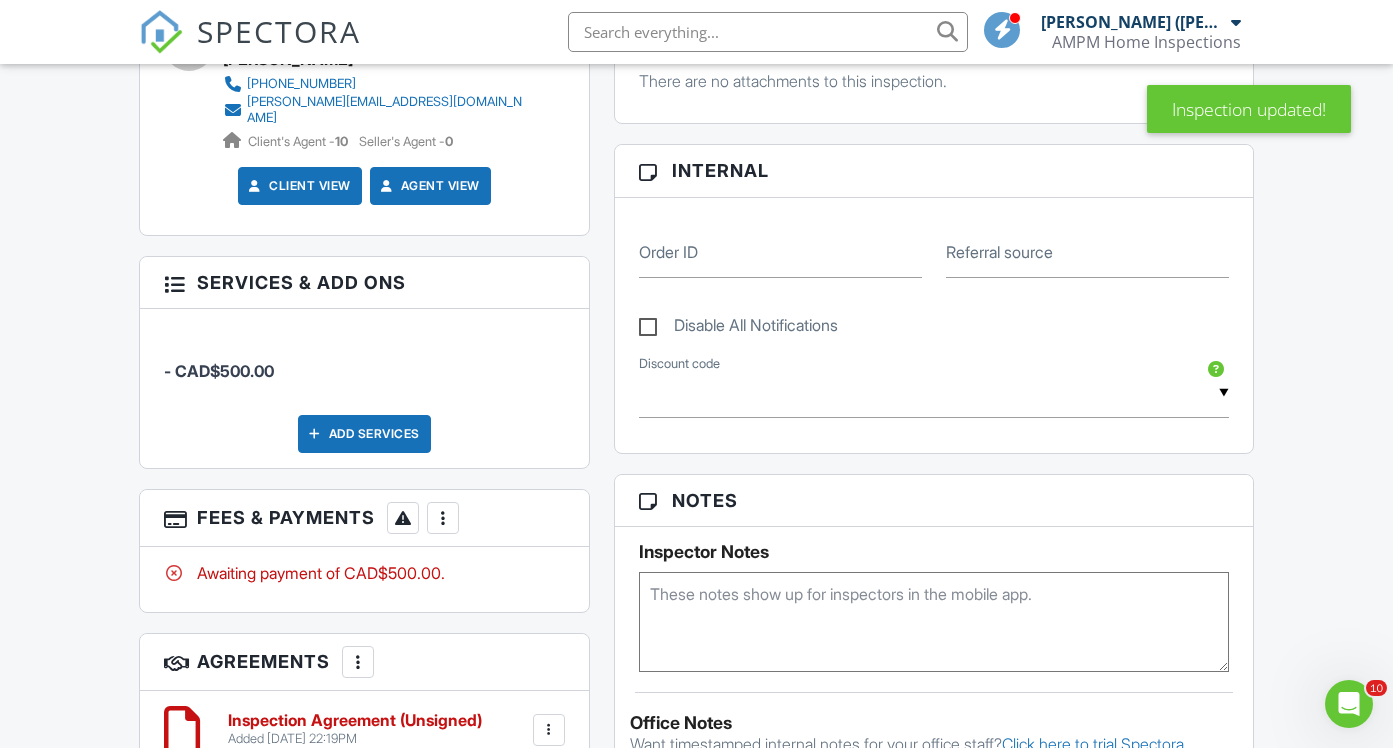 scroll, scrollTop: 0, scrollLeft: 0, axis: both 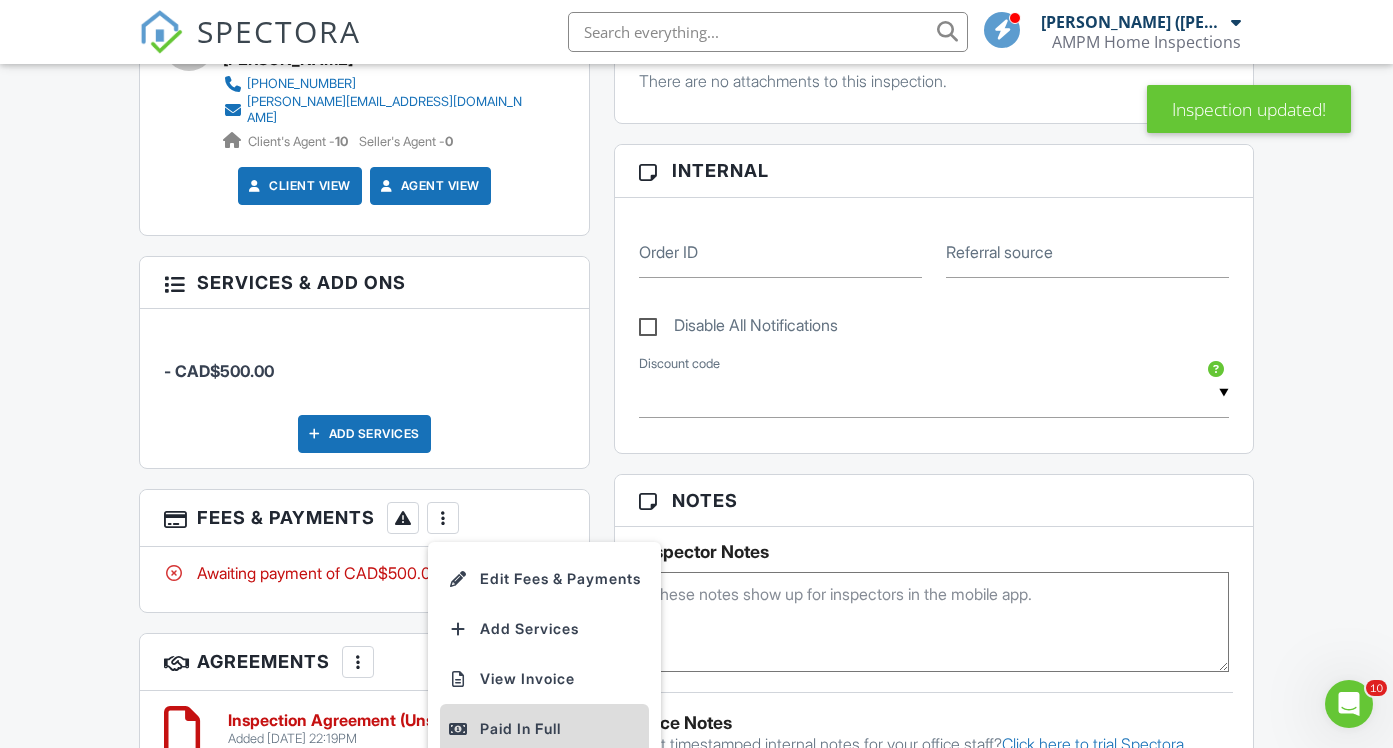 click on "Paid In Full" at bounding box center [544, 729] 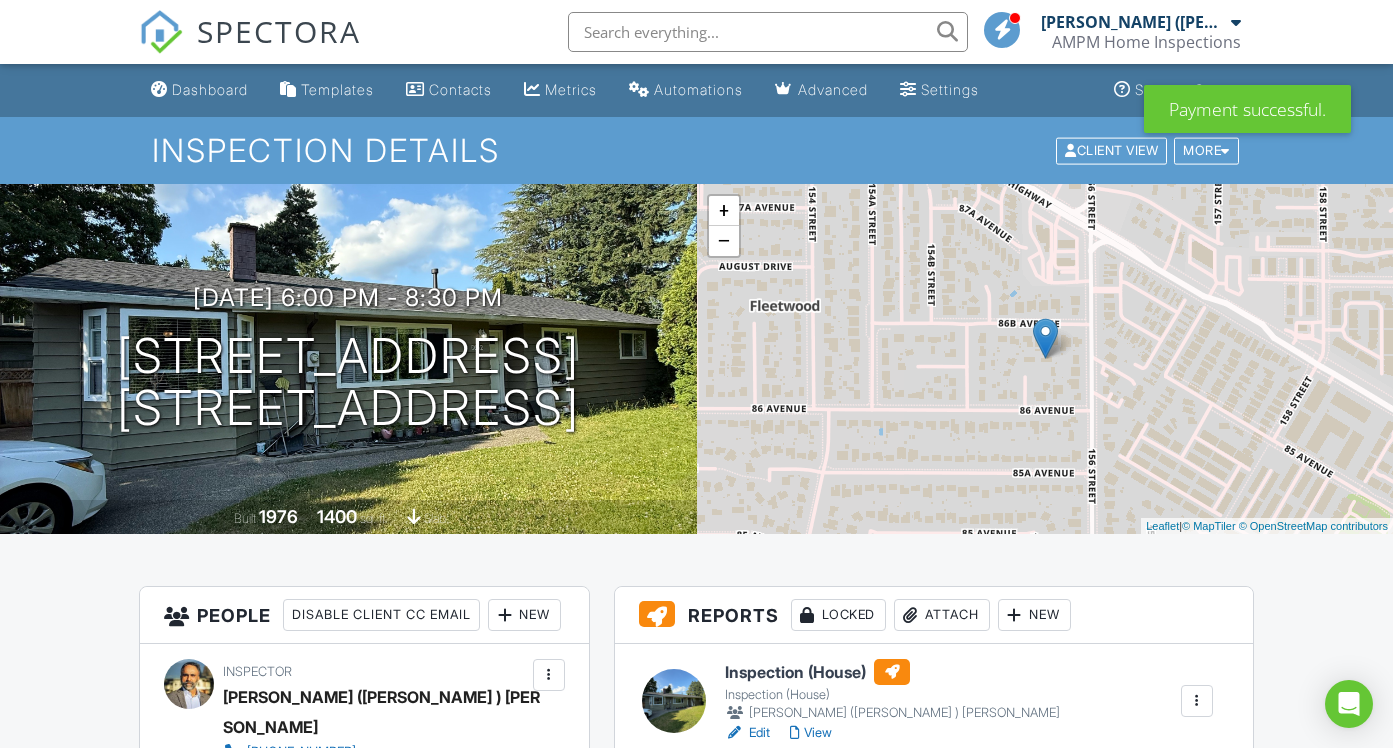 scroll, scrollTop: 181, scrollLeft: 0, axis: vertical 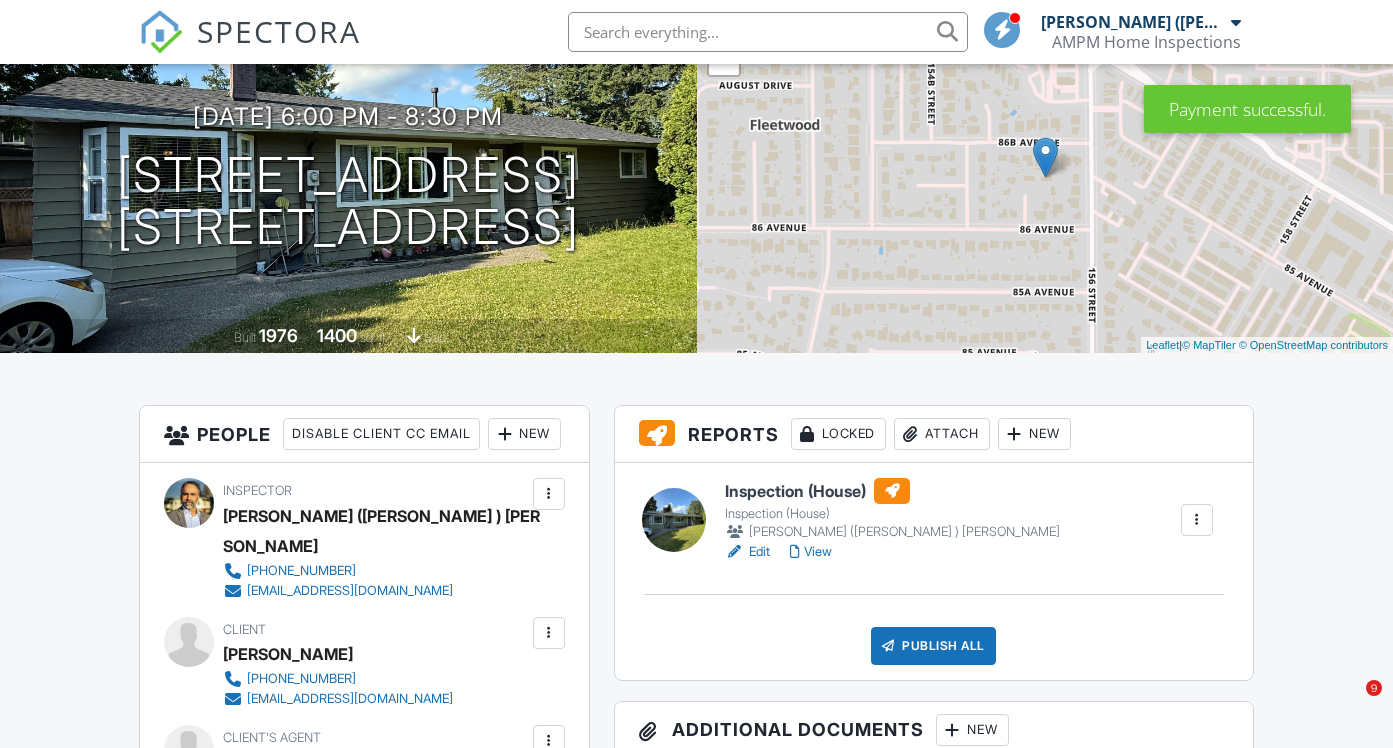 click on "View" at bounding box center [811, 552] 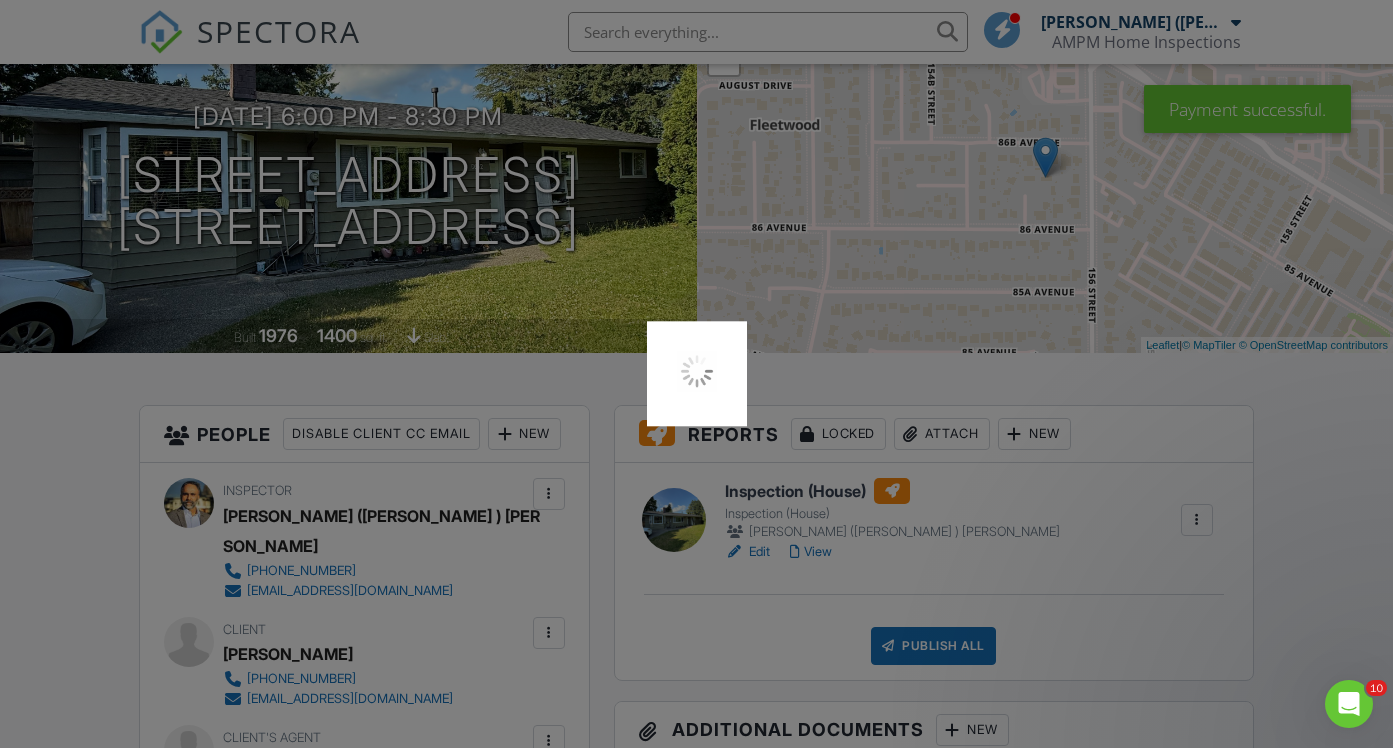 scroll, scrollTop: 181, scrollLeft: 0, axis: vertical 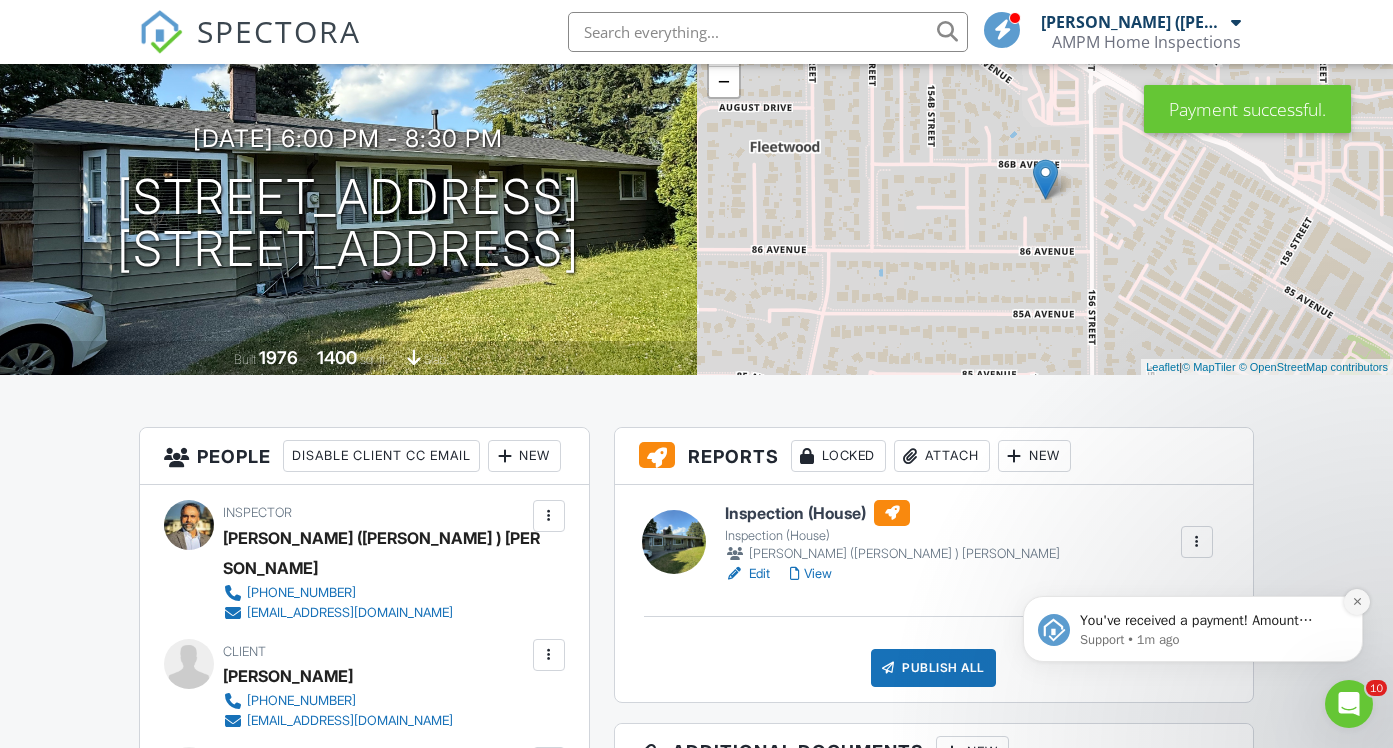 click 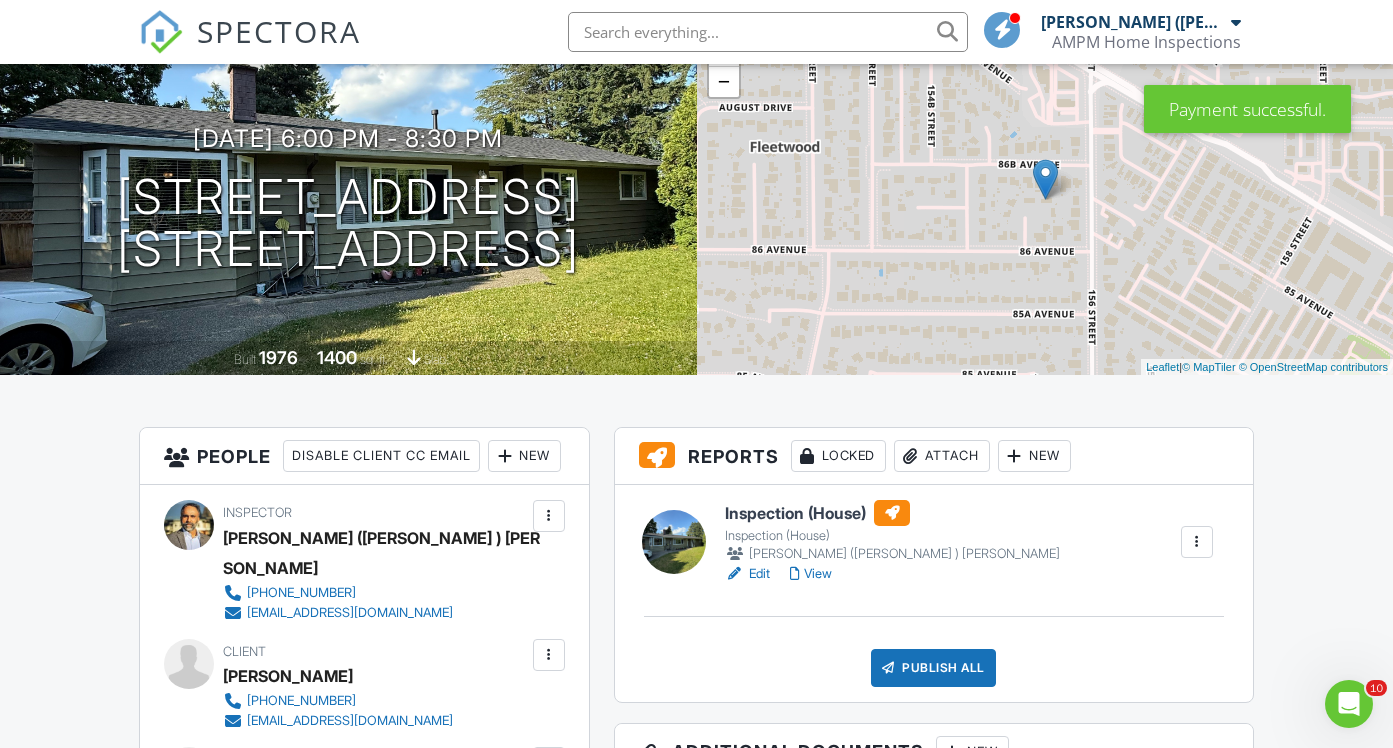 scroll, scrollTop: 203, scrollLeft: 0, axis: vertical 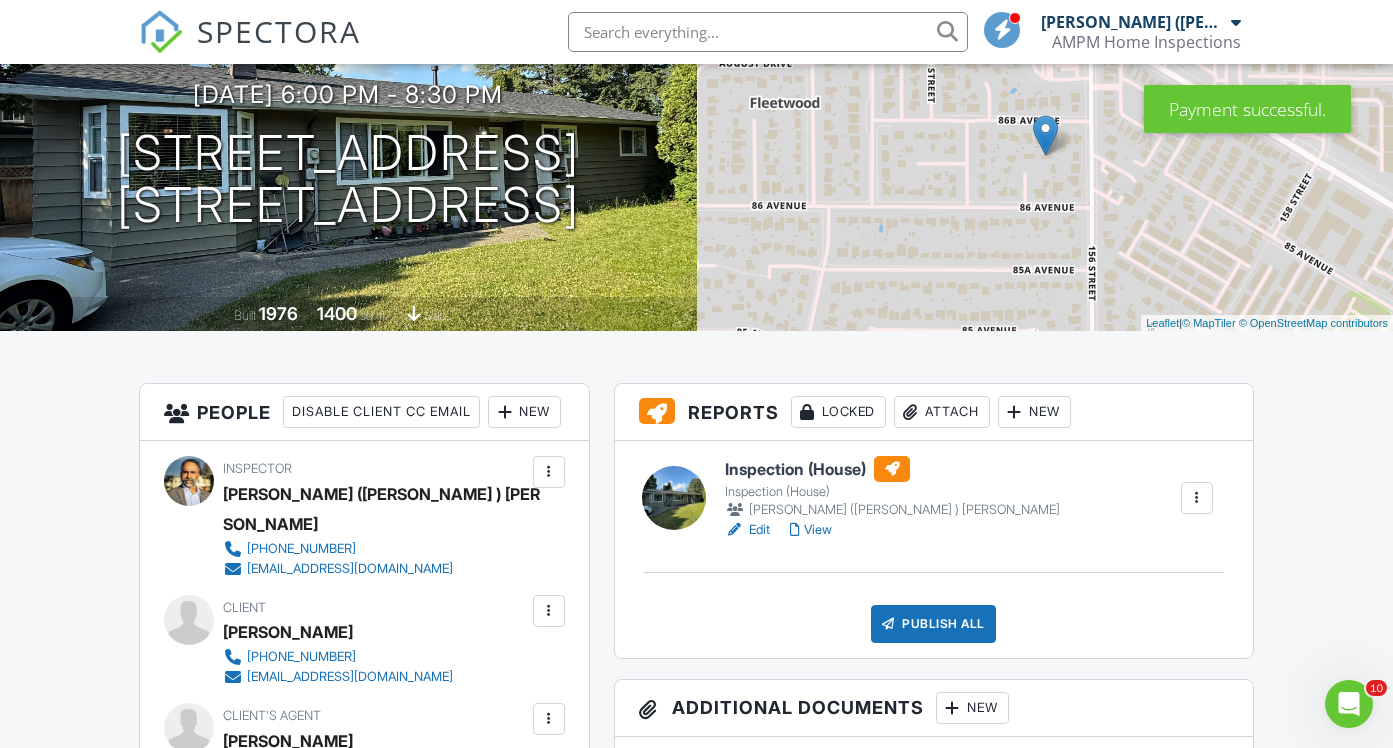 click on "View" at bounding box center [811, 530] 